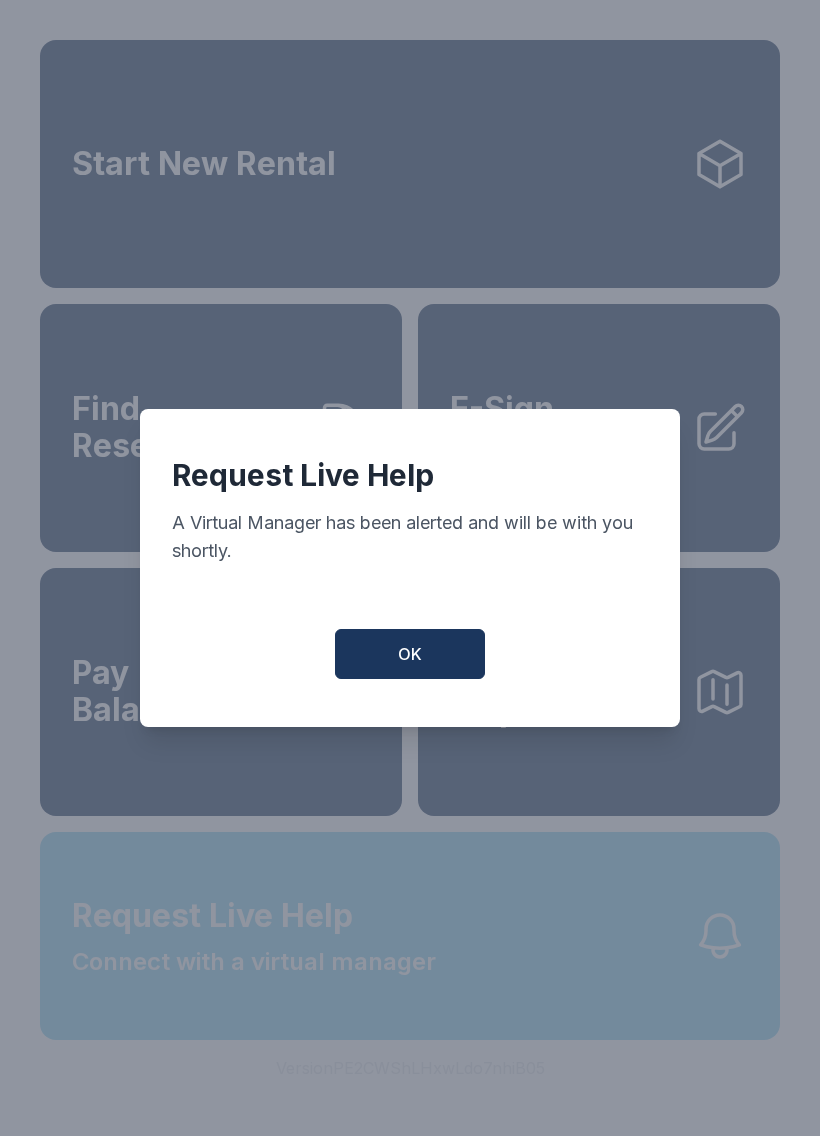 scroll, scrollTop: 0, scrollLeft: 0, axis: both 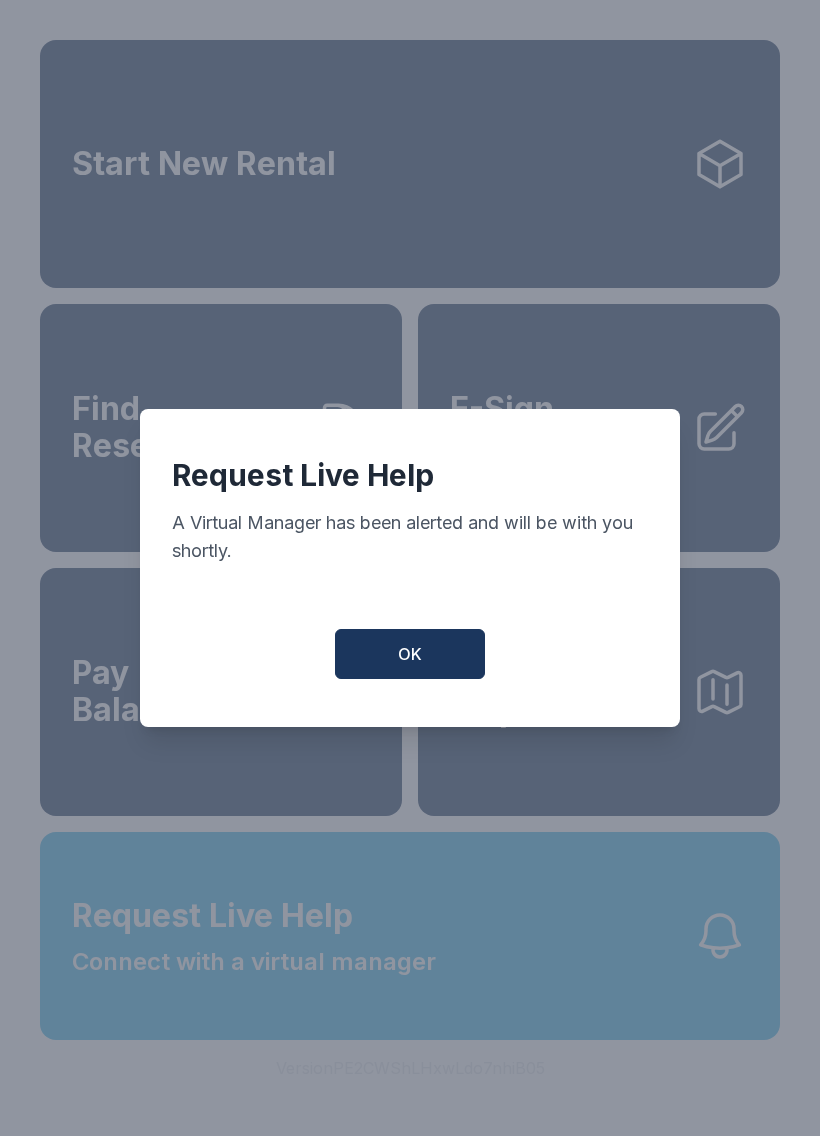 click on "OK" at bounding box center [410, 654] 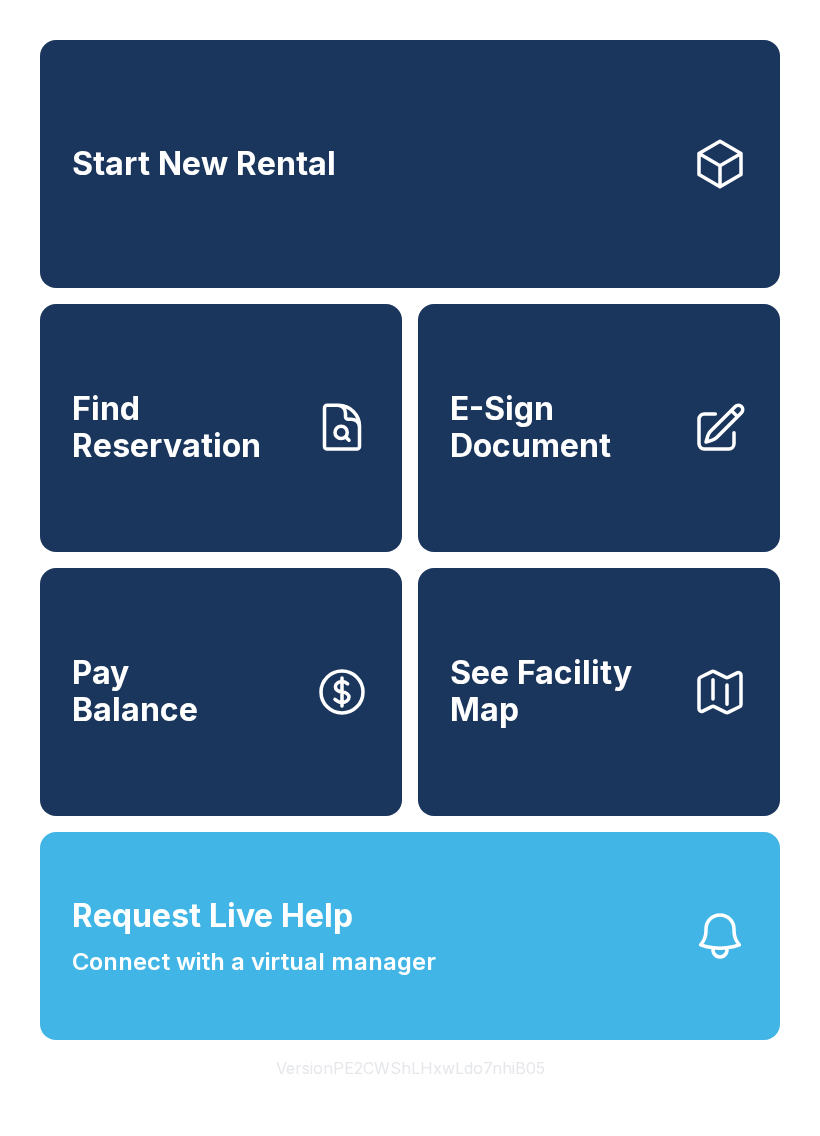 click on "Start New Rental" at bounding box center [410, 164] 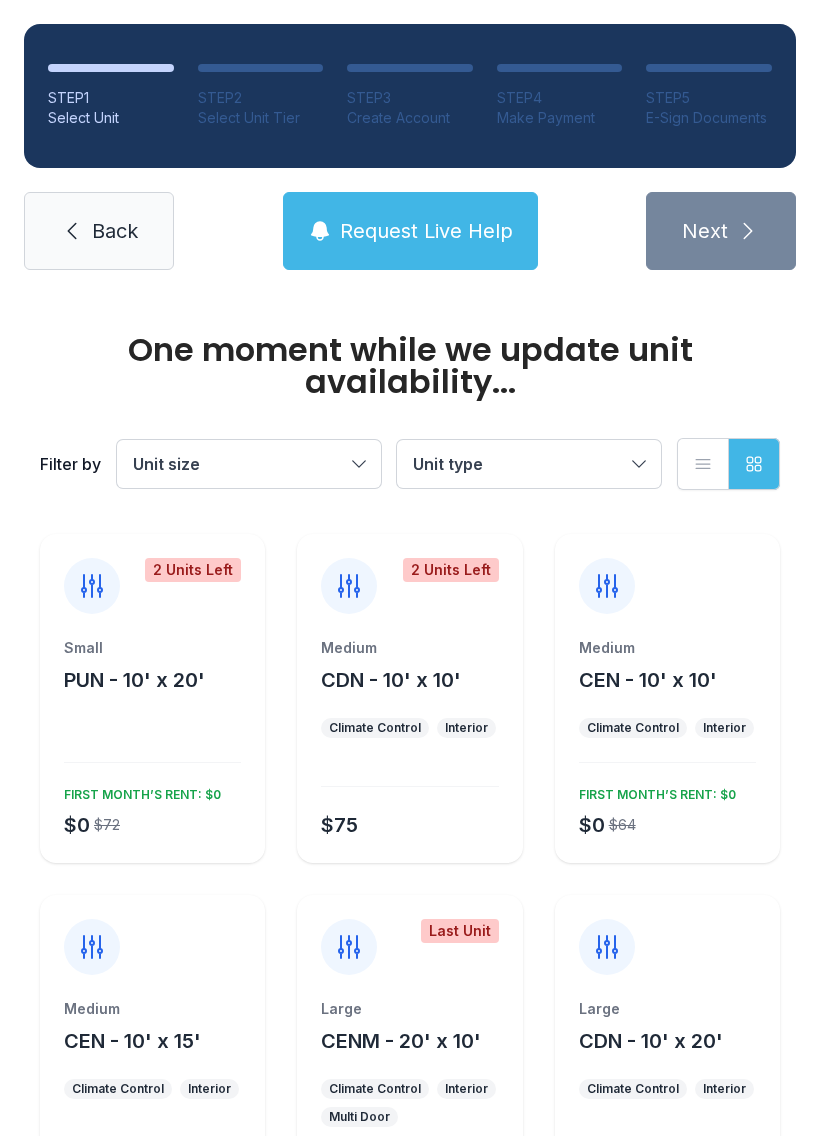 click on "Unit size" at bounding box center (249, 464) 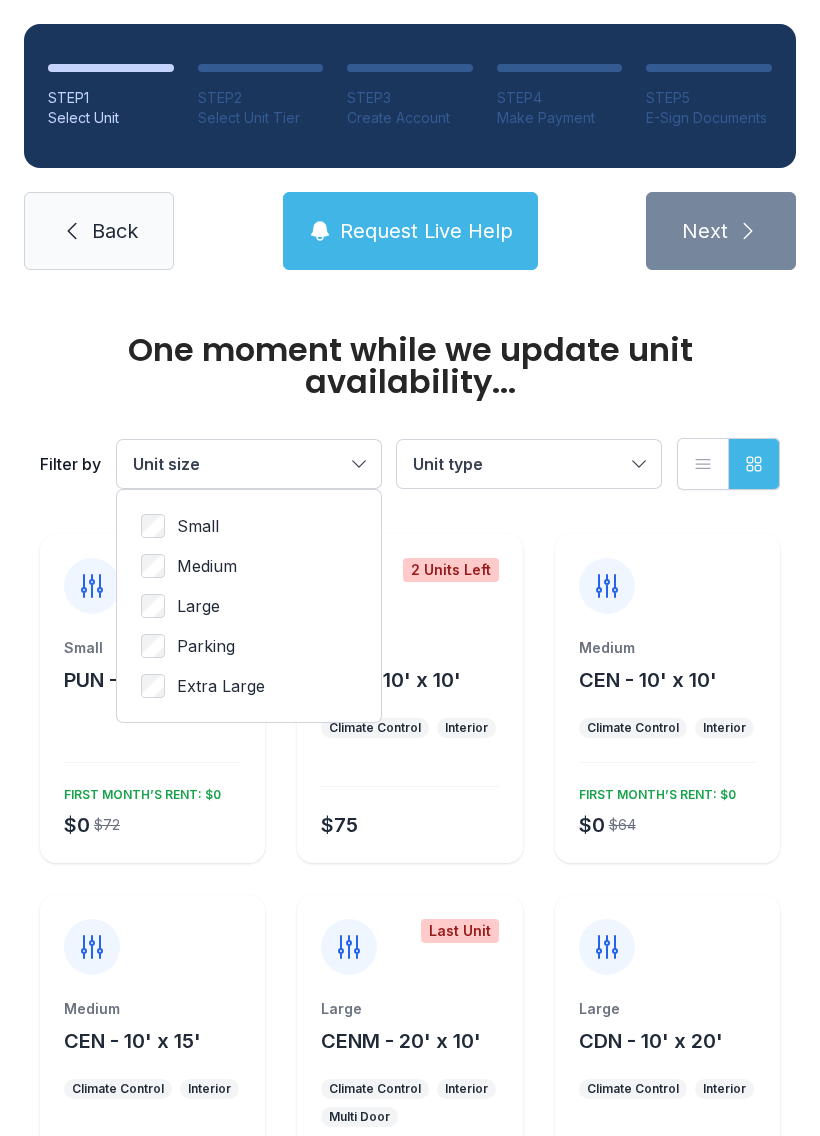 click on "Unit size" at bounding box center [249, 464] 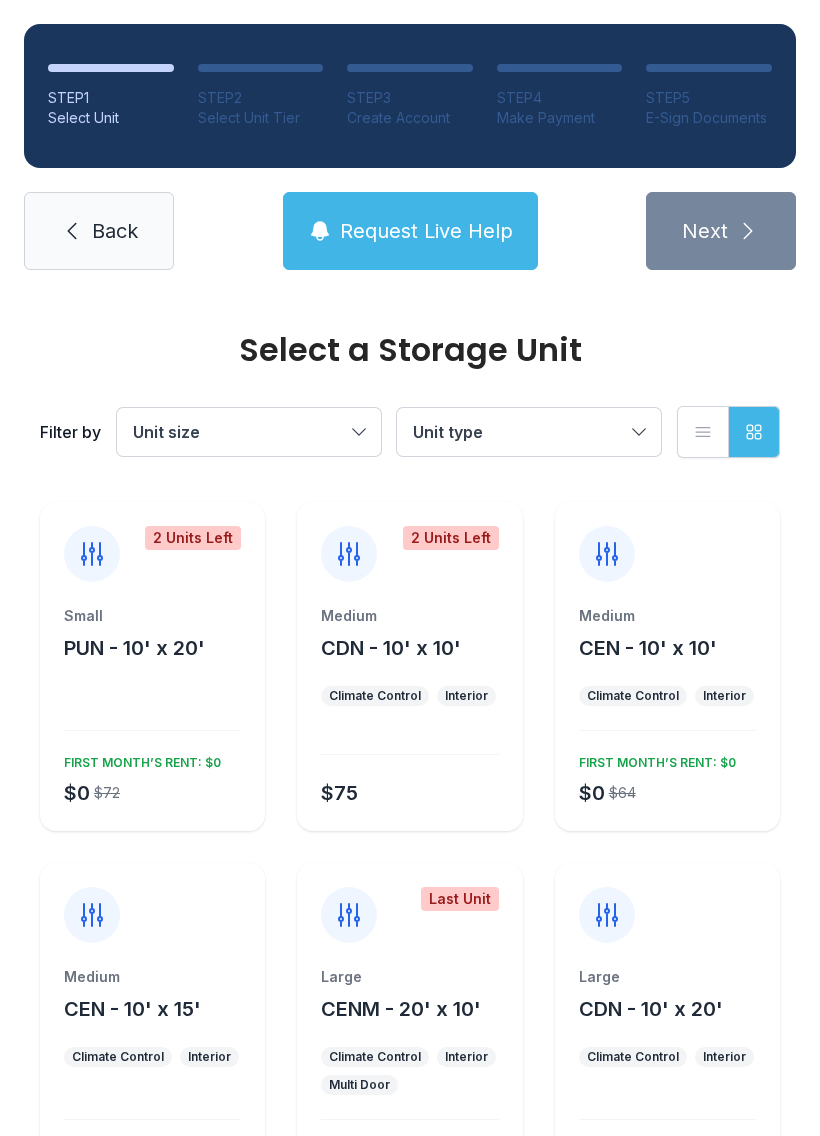 click on "Filter by Unit size Unit type List view Grid view" at bounding box center (410, 432) 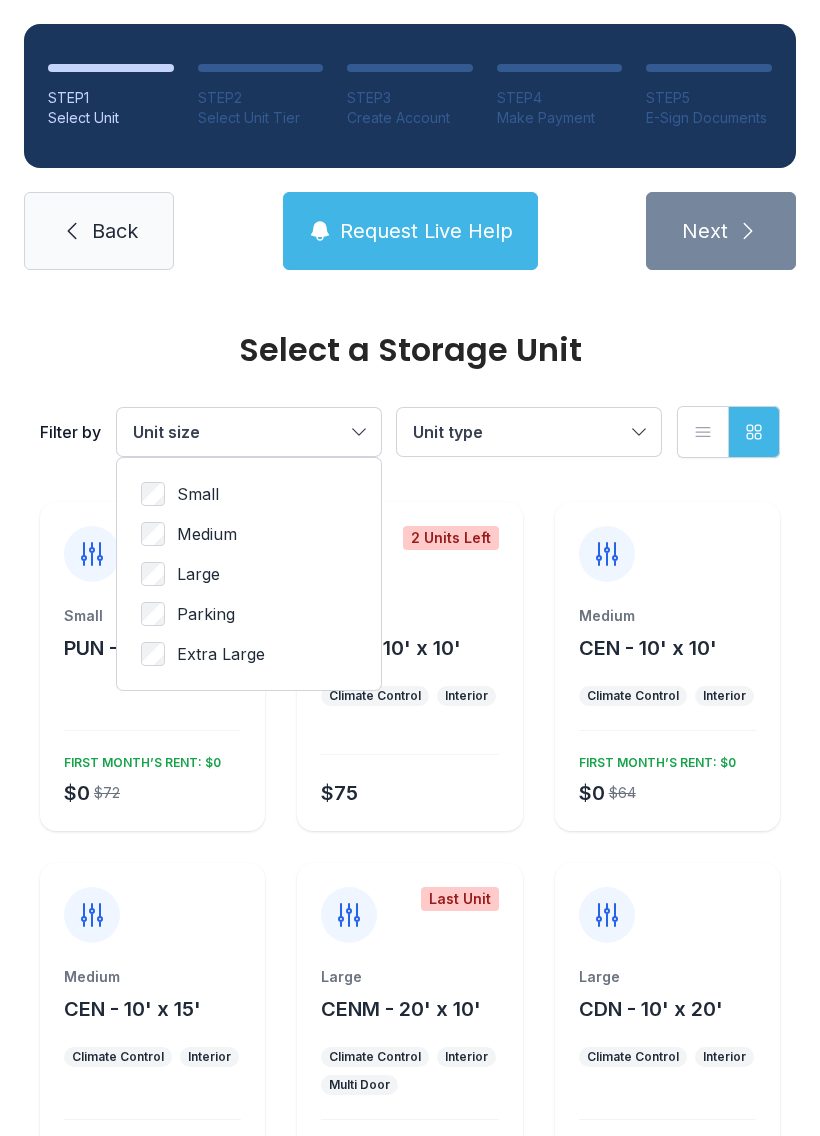 click on "Small" at bounding box center (198, 494) 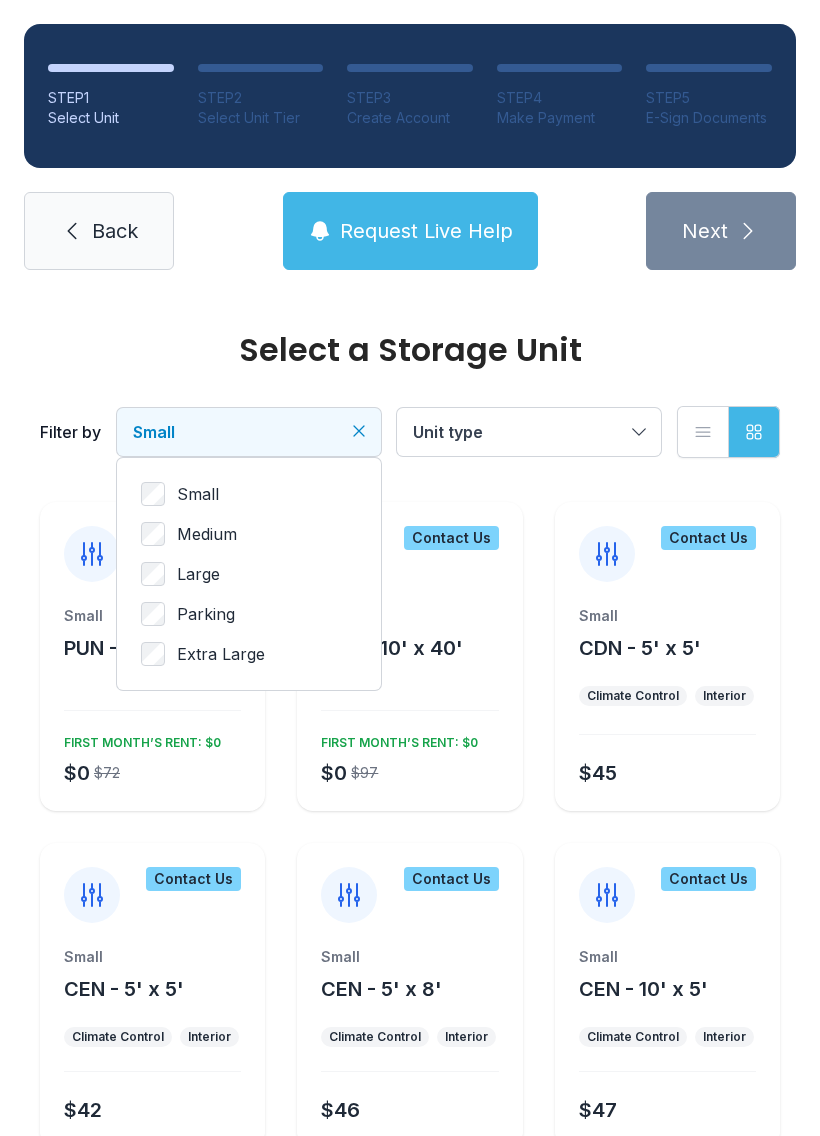 click on "Unit type" at bounding box center [519, 432] 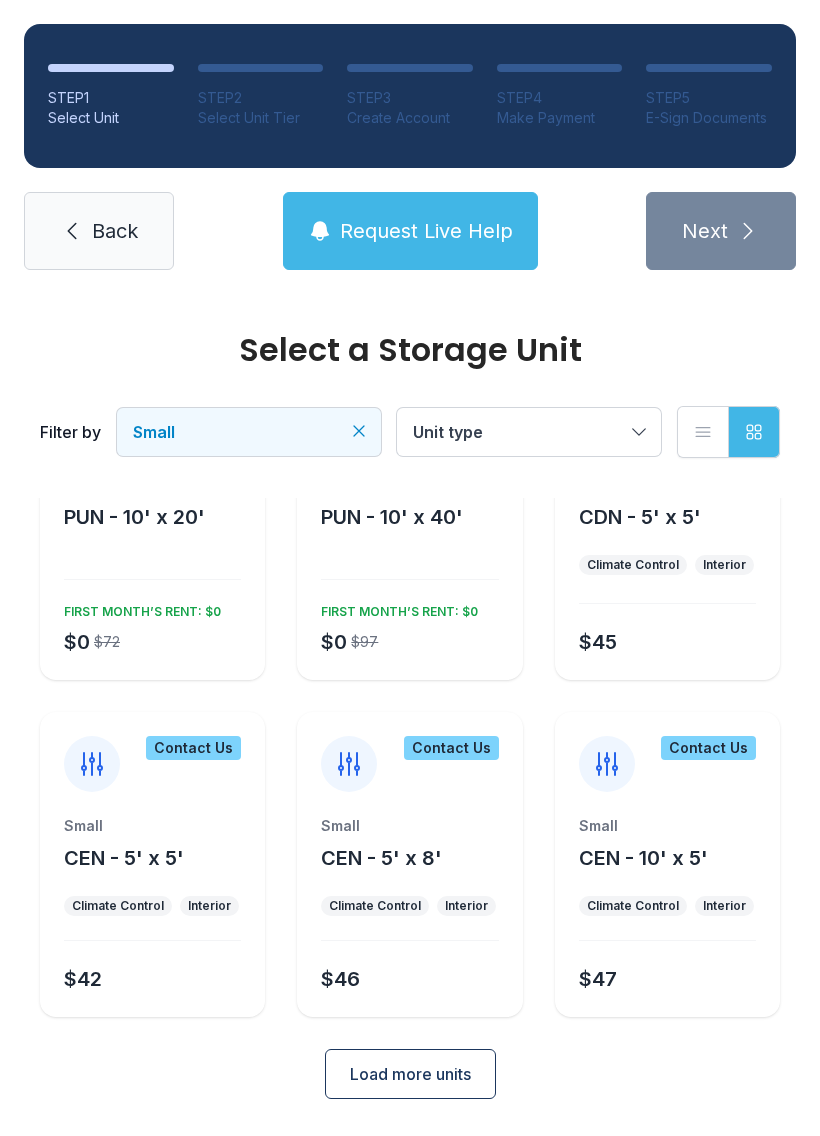 scroll, scrollTop: 130, scrollLeft: 0, axis: vertical 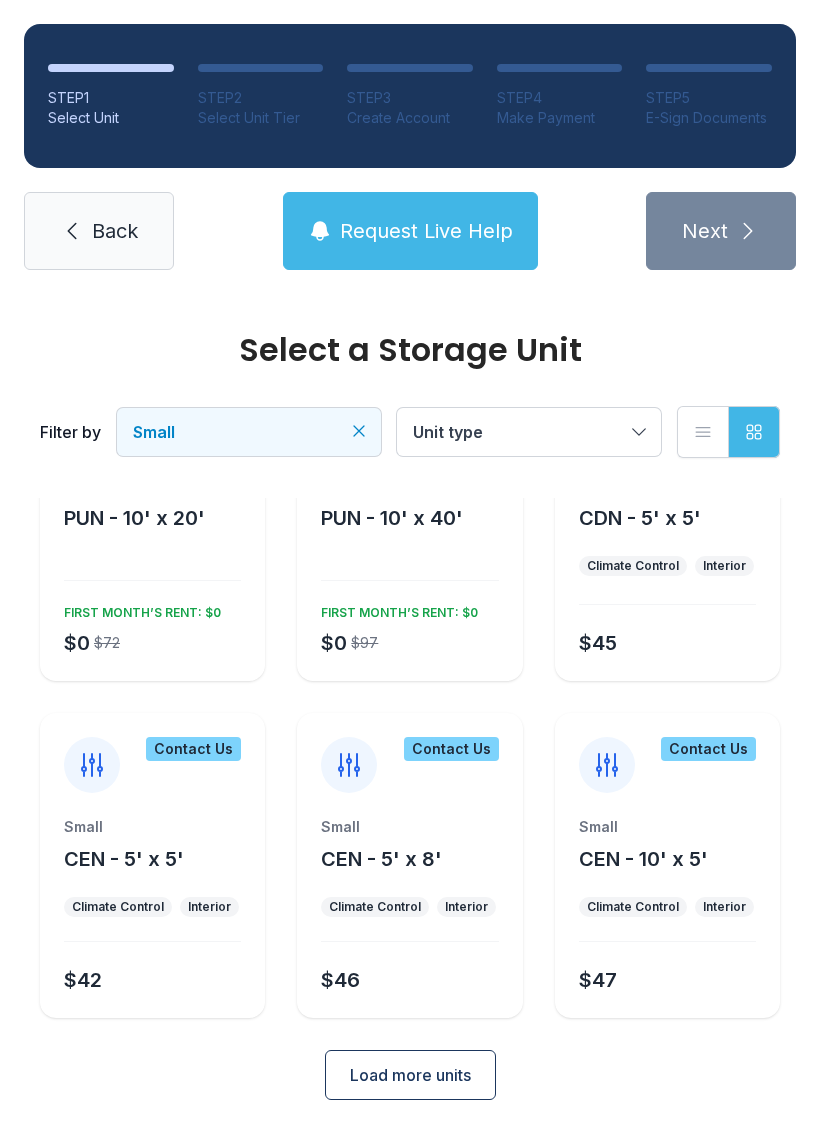 click on "Load more units" at bounding box center (410, 1075) 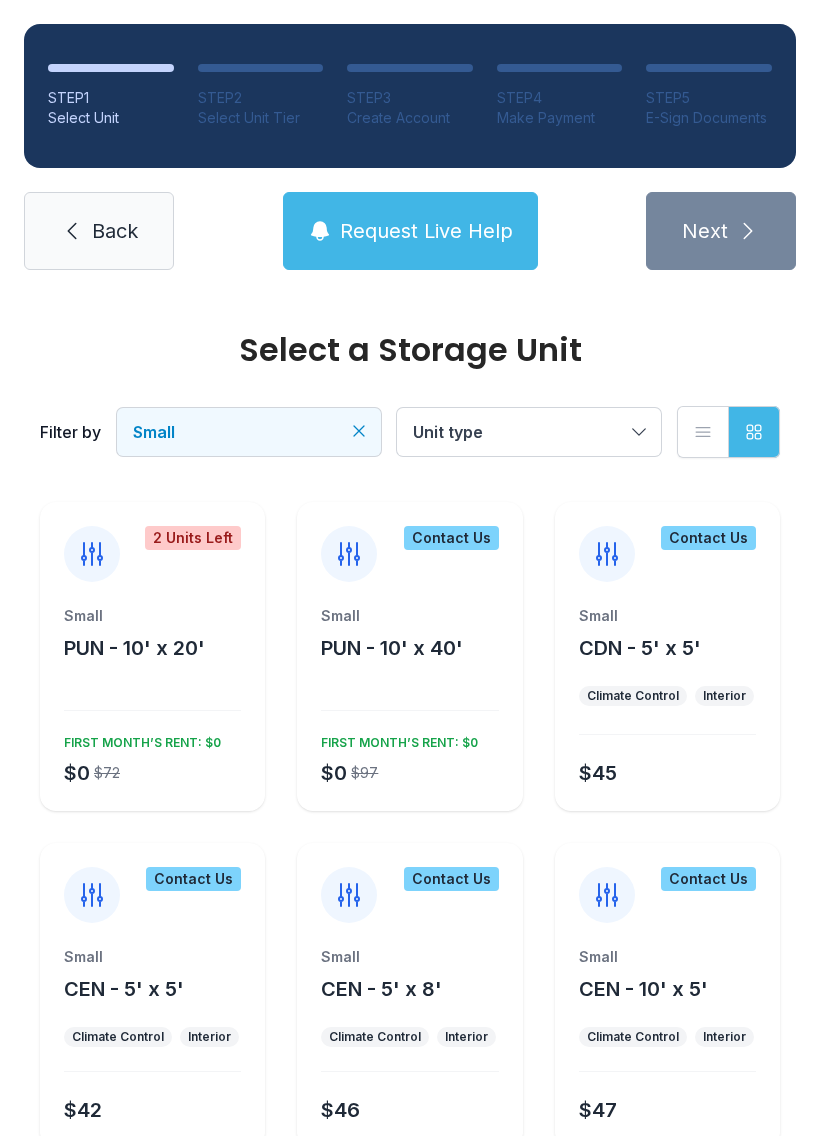 scroll, scrollTop: 0, scrollLeft: 0, axis: both 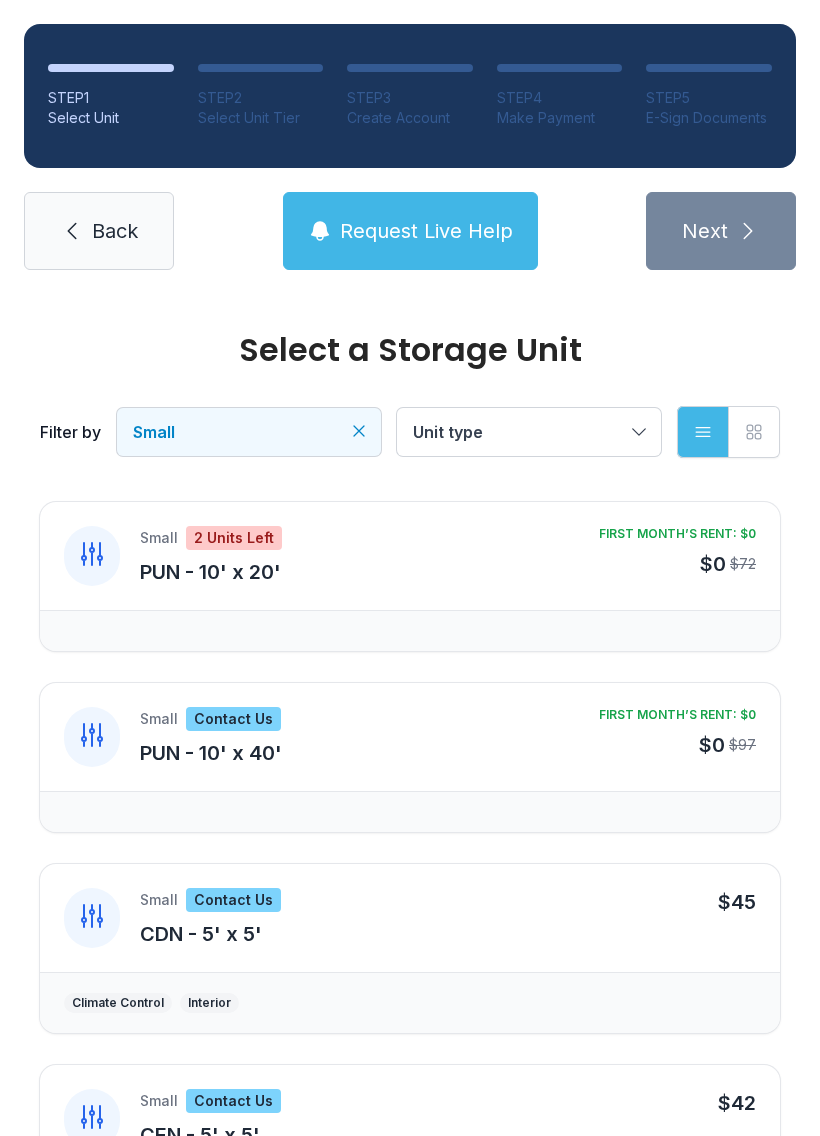 click on "Grid view" at bounding box center (754, 432) 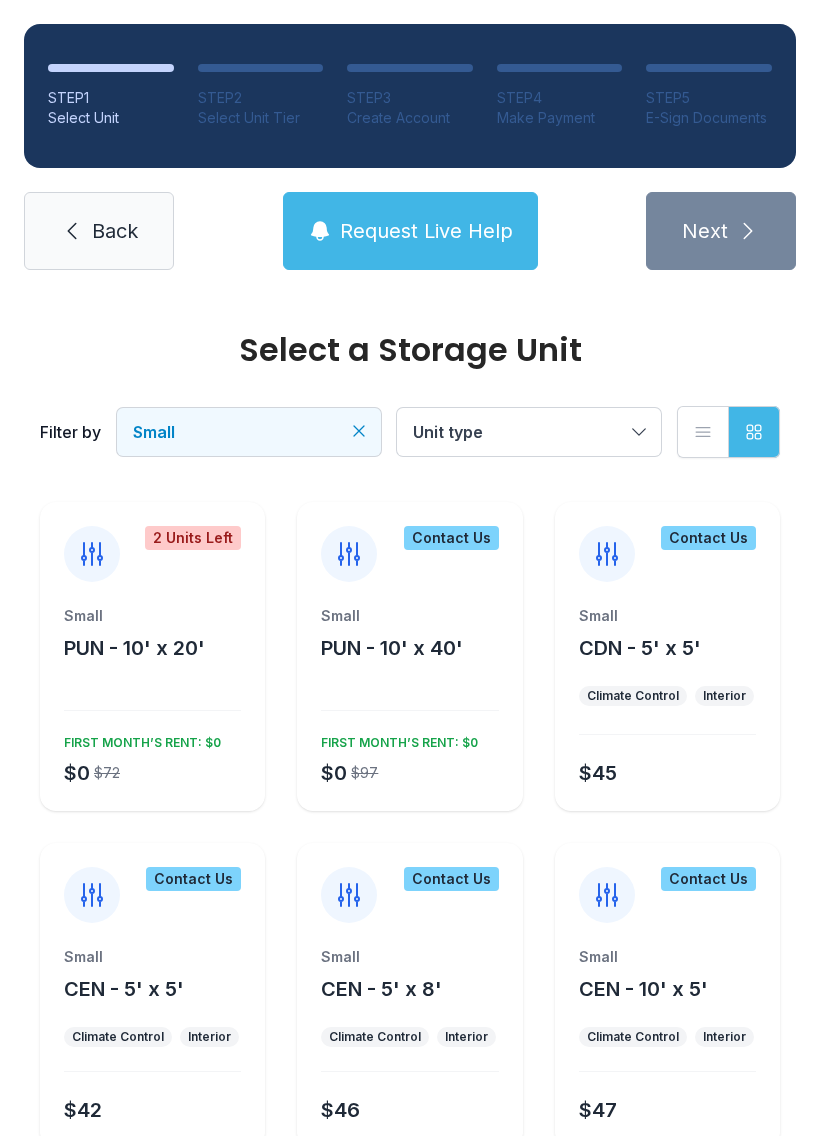 click on "Unit type" at bounding box center [529, 432] 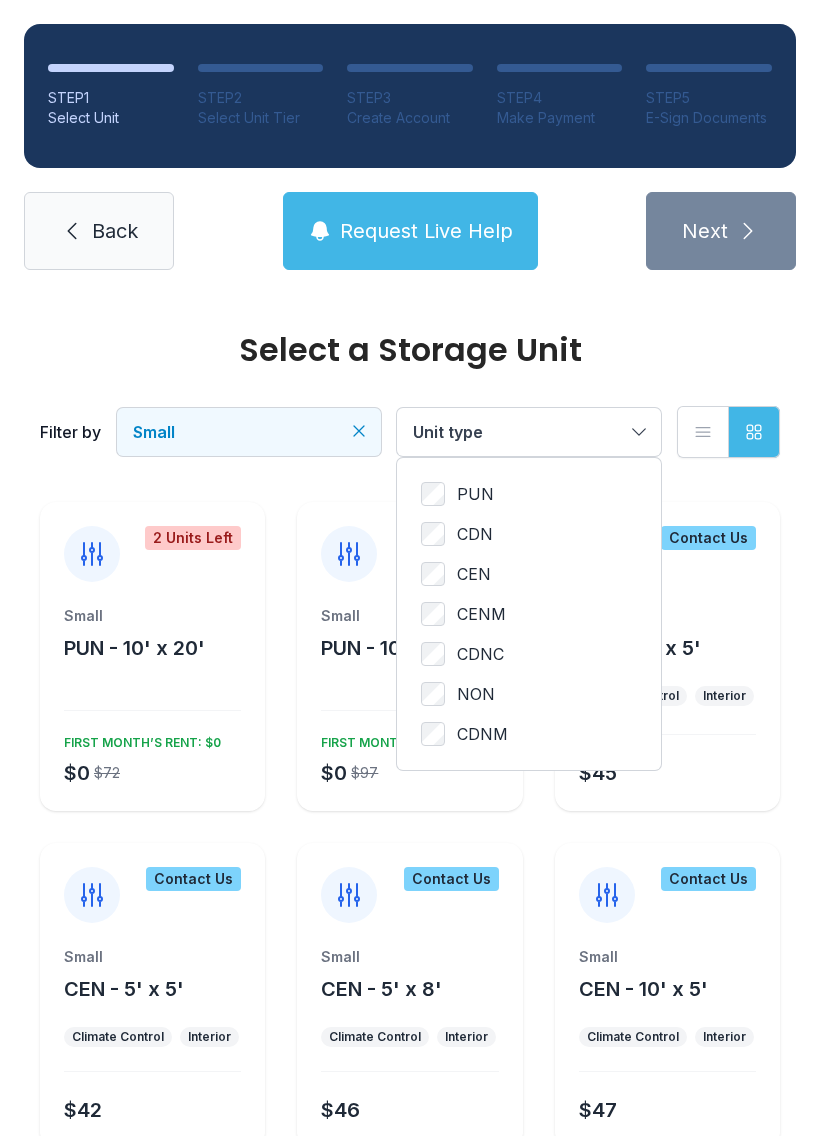 click on "NON" at bounding box center [476, 694] 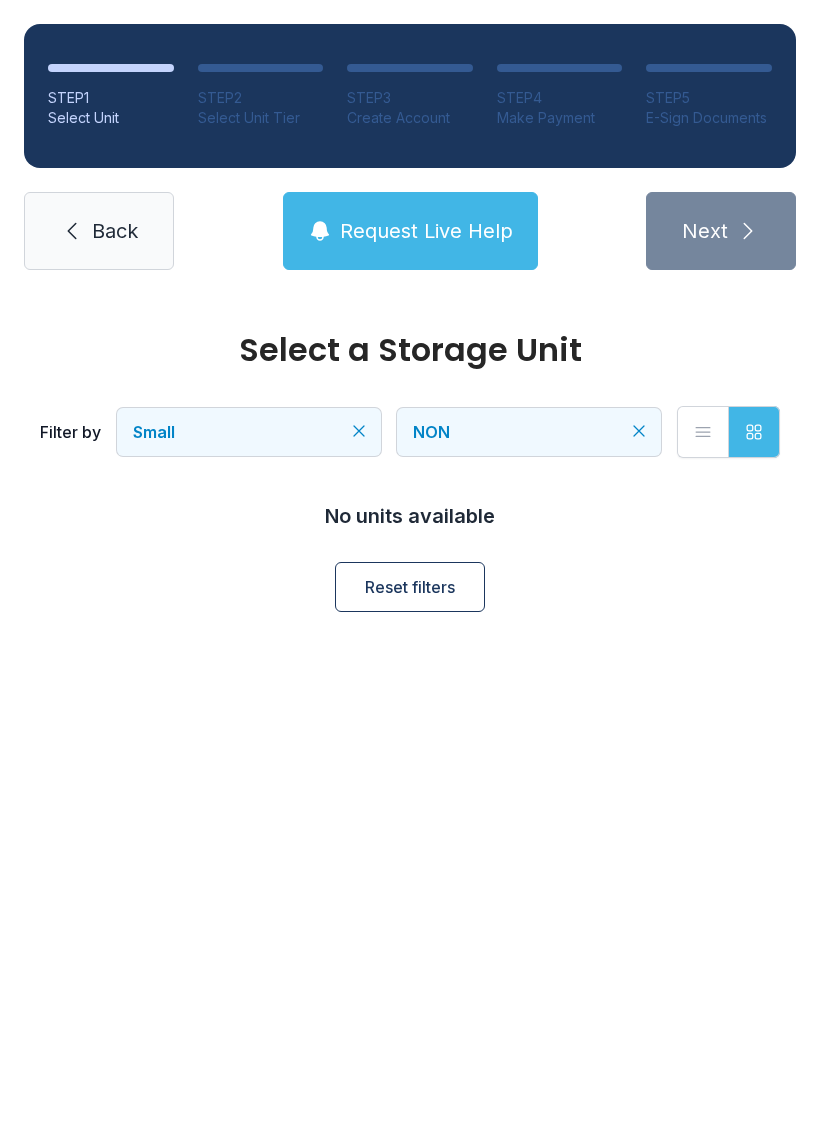 click on "Reset filters" at bounding box center [410, 587] 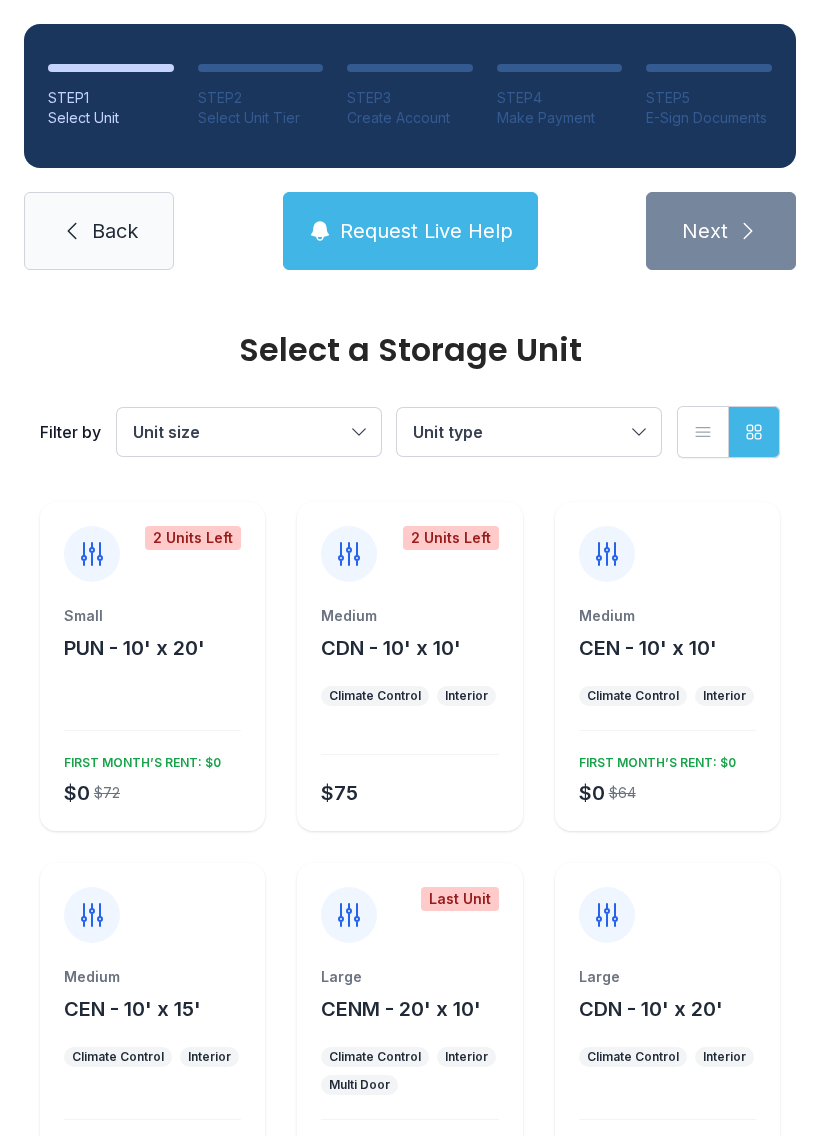 click on "Unit type" at bounding box center (529, 432) 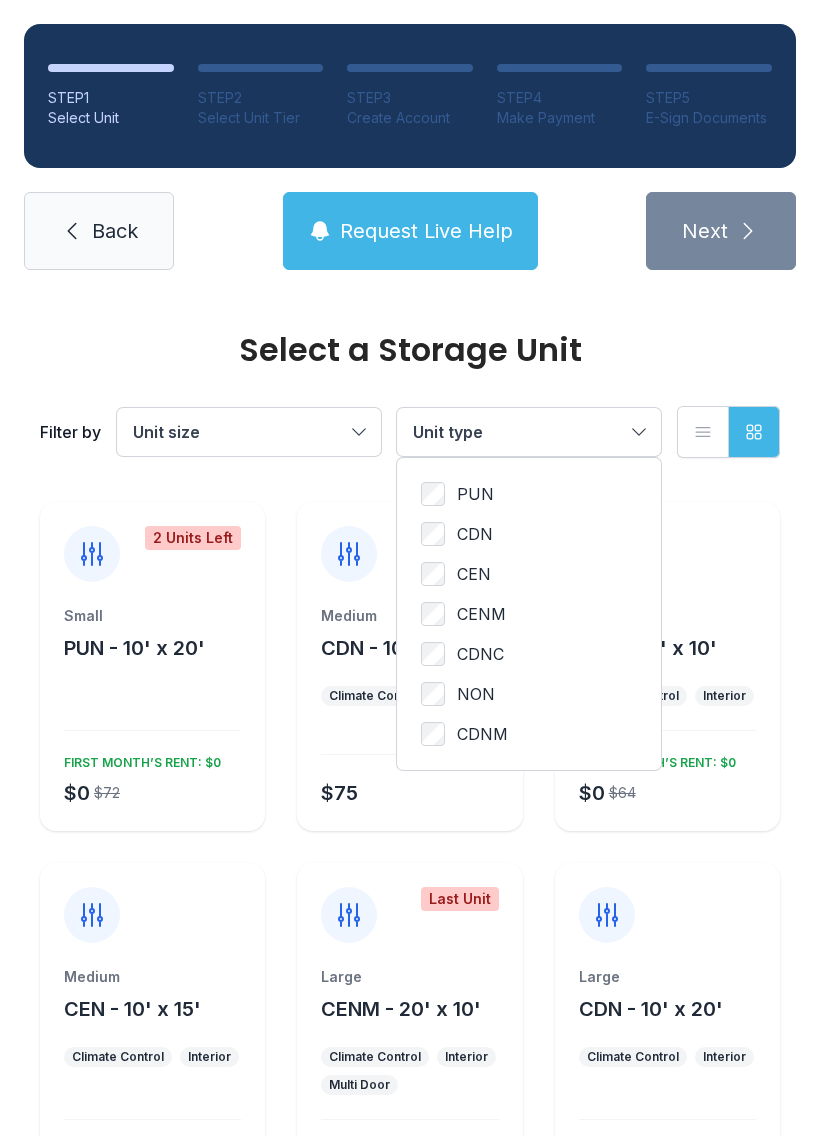 click on "CDN" at bounding box center [475, 534] 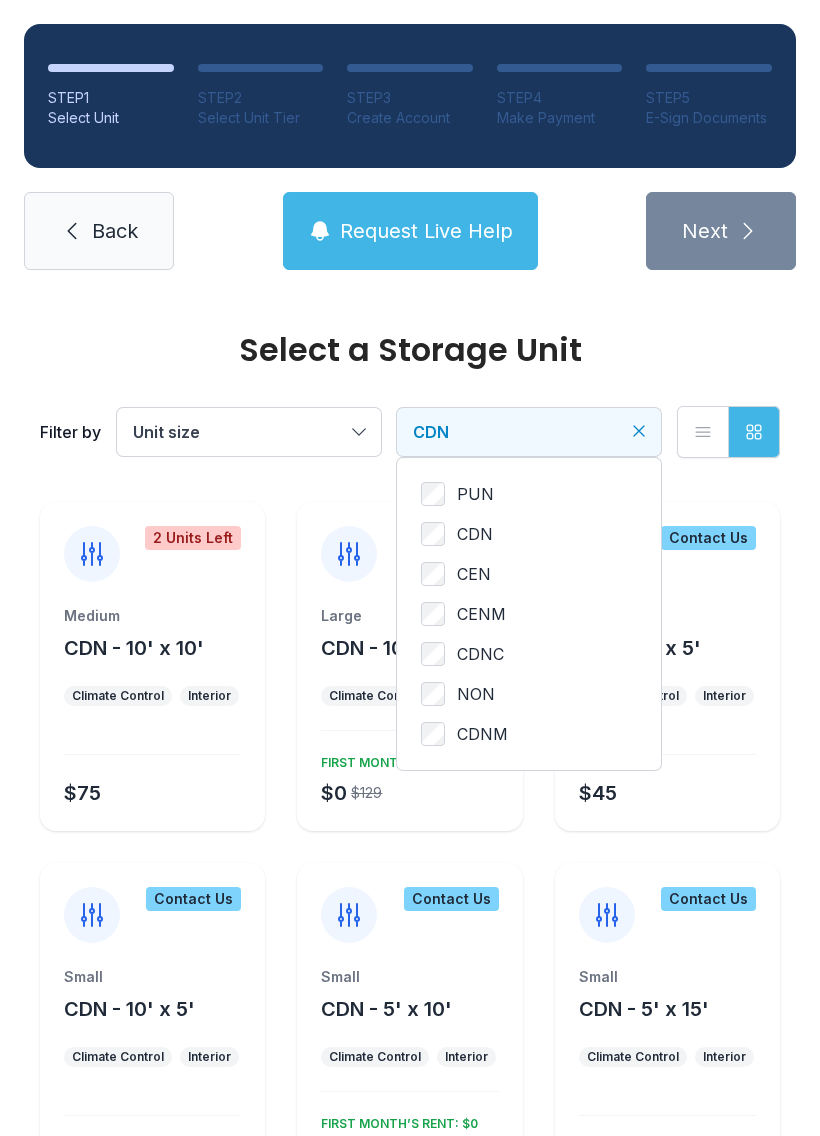 click on "PUN" at bounding box center [475, 494] 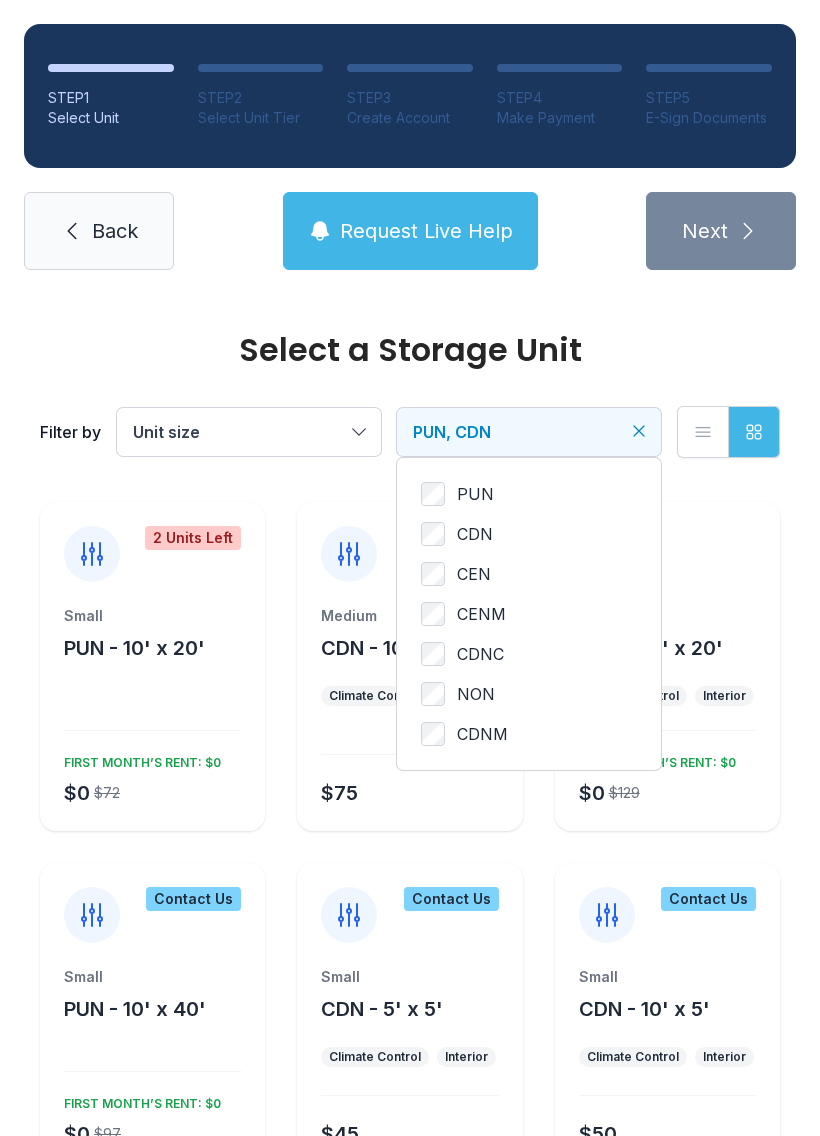 click on "CDN" at bounding box center [529, 534] 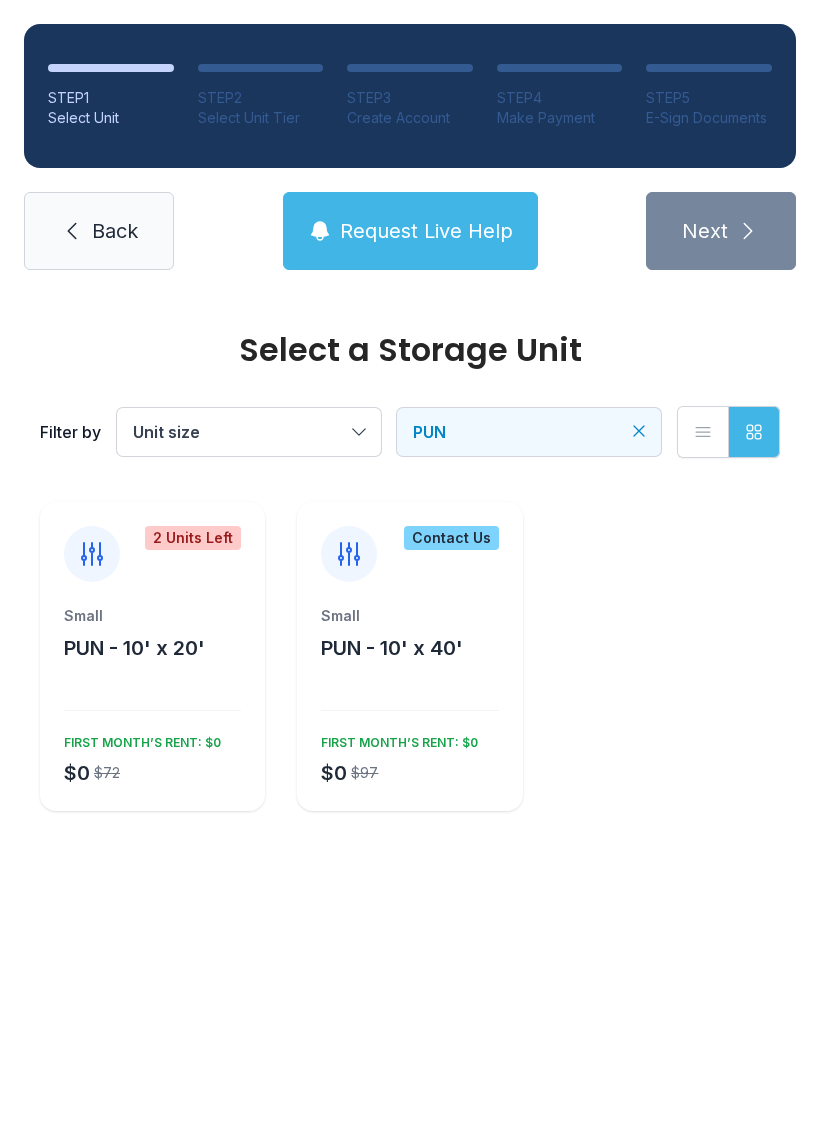 click on "PUN" at bounding box center [529, 432] 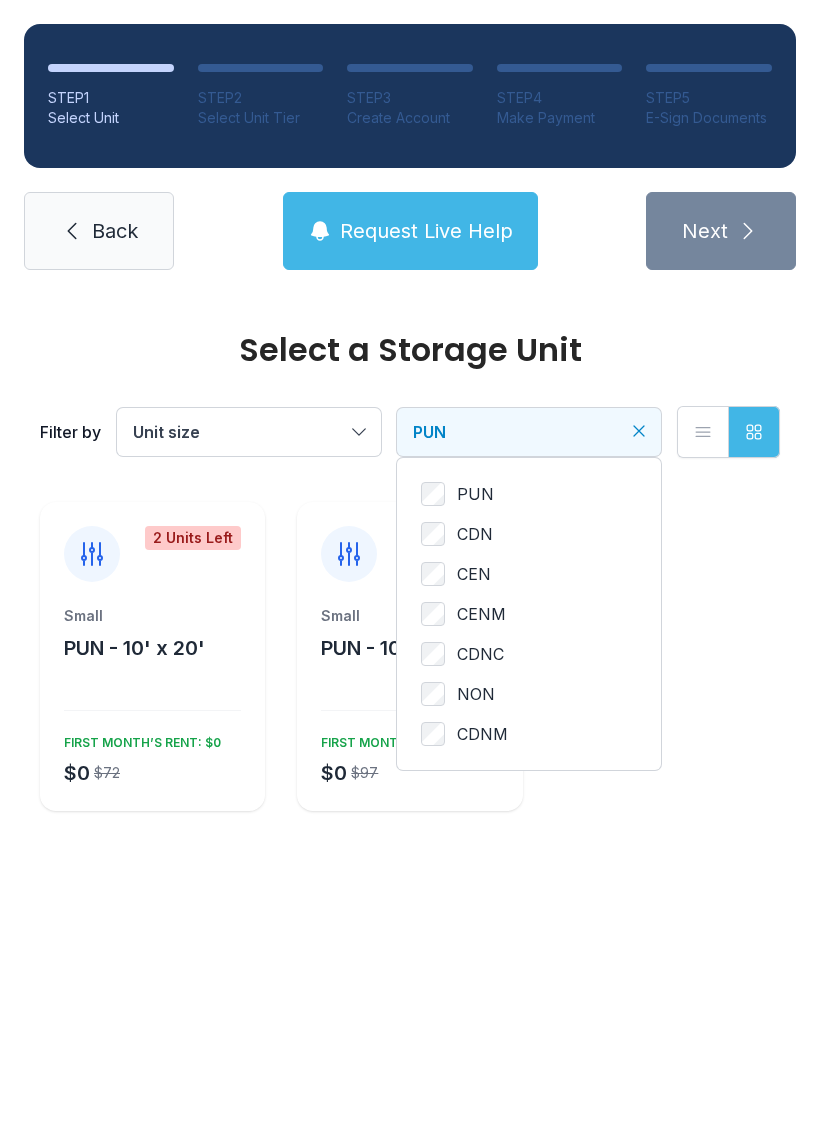 click on "CEN" at bounding box center (474, 574) 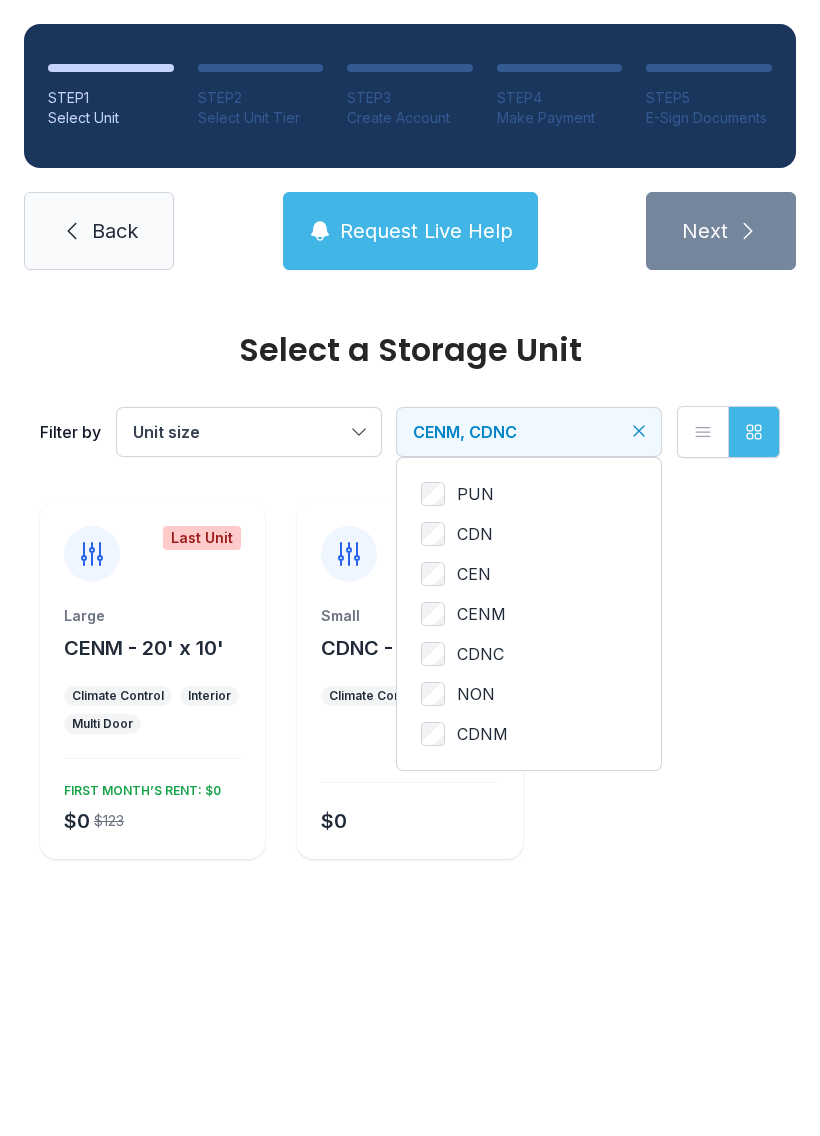click on "CDNC" at bounding box center [529, 654] 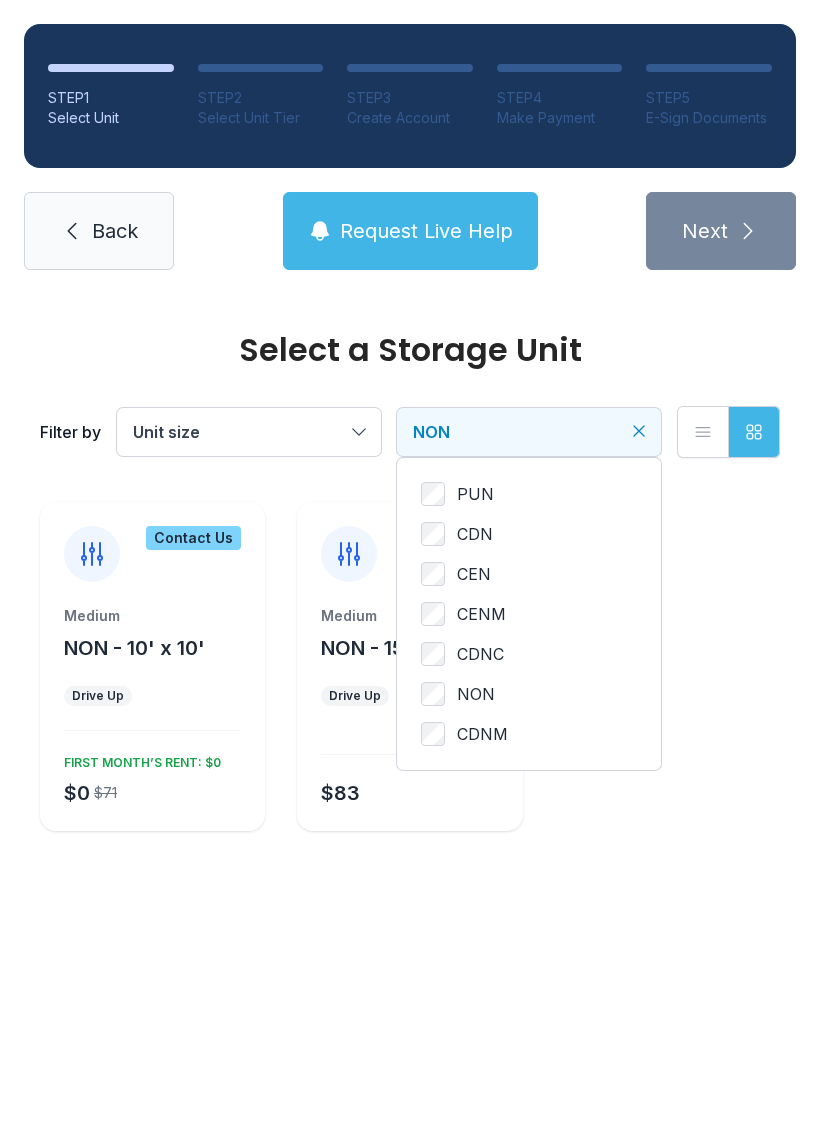 click 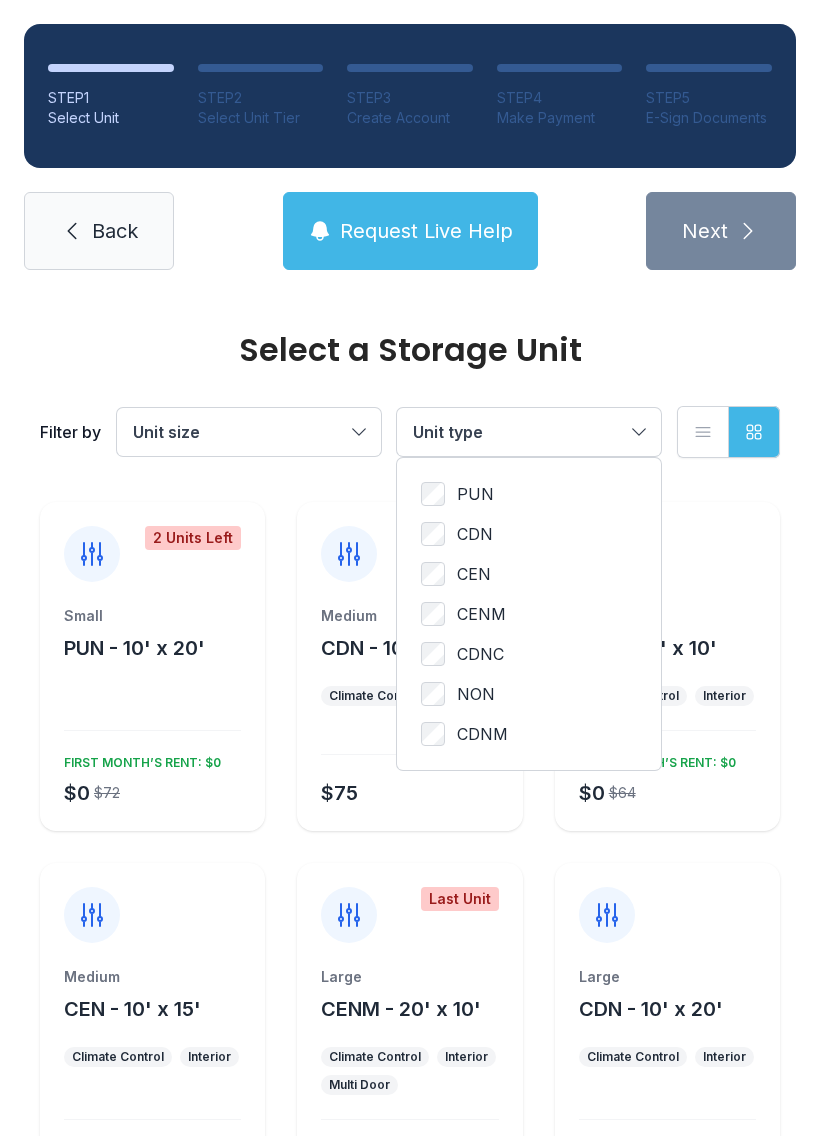 click on "NON" at bounding box center [476, 694] 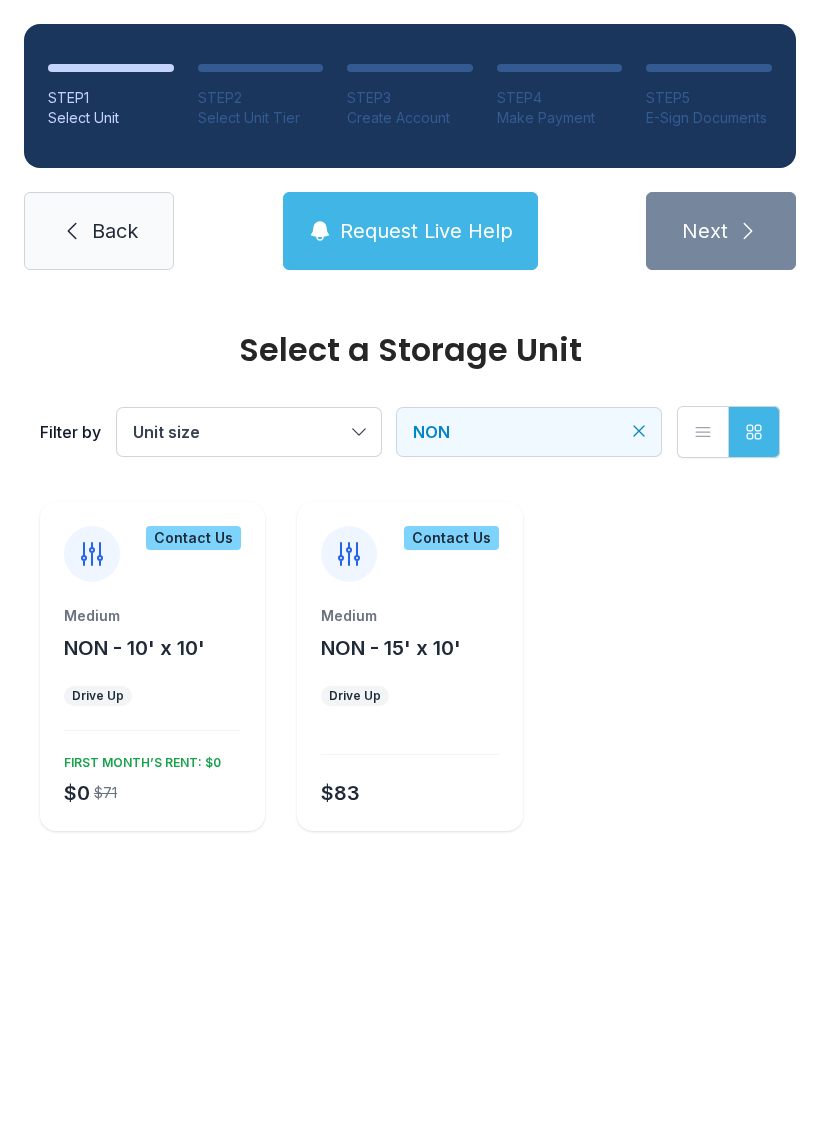click on "Contact Us Medium NON - 10' x 10' Drive Up $0 $71 FIRST MONTH’S RENT: $0" at bounding box center [152, 666] 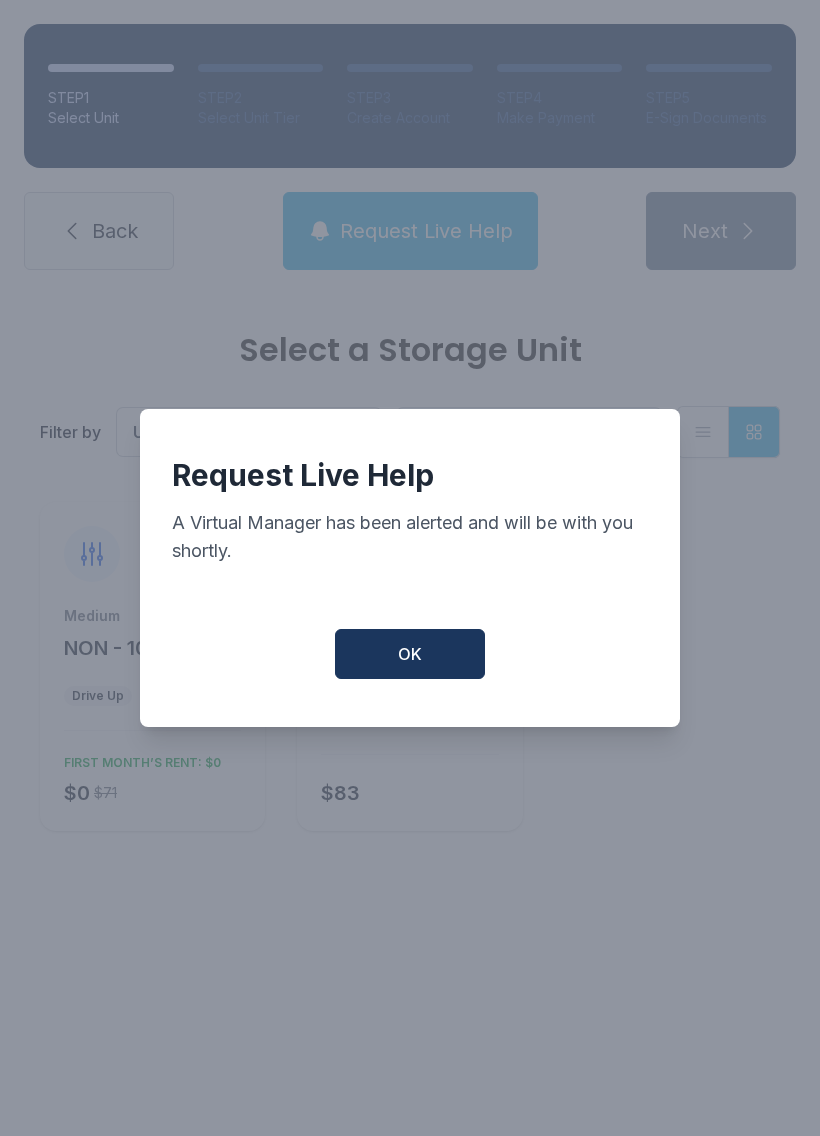 click on "OK" at bounding box center (410, 654) 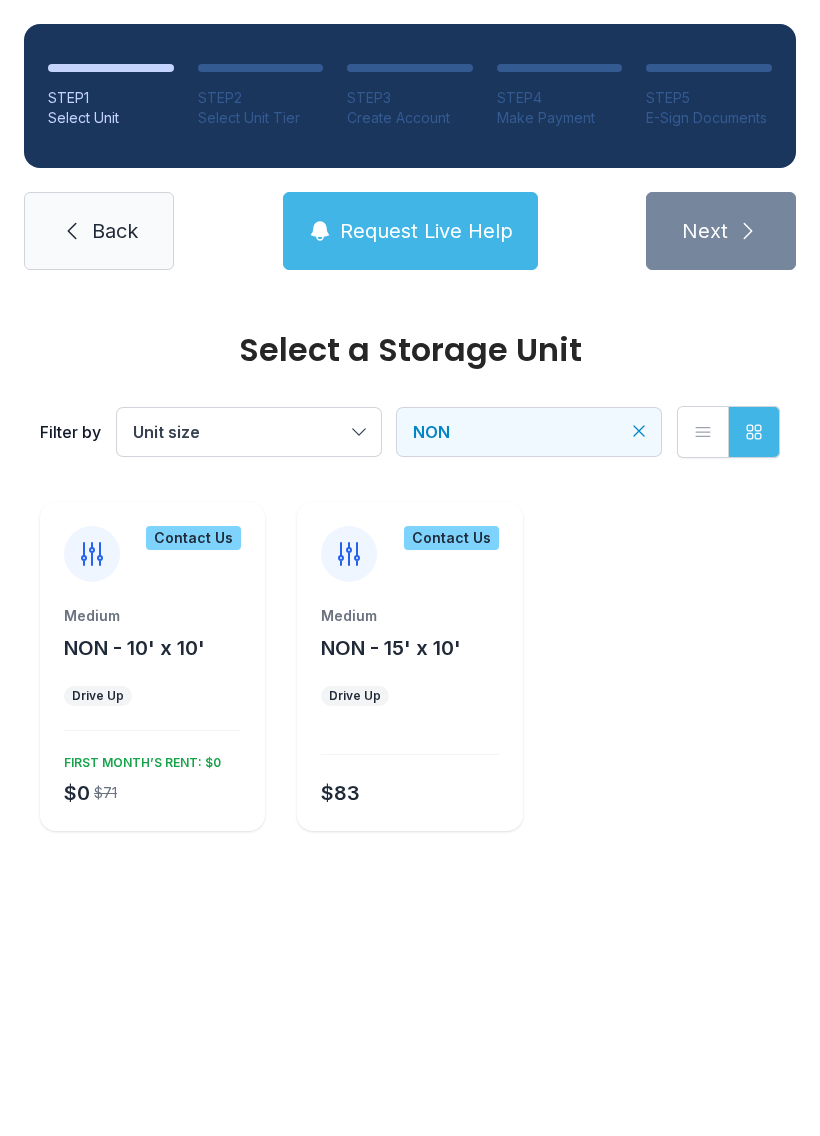 click on "Contact Us" at bounding box center [193, 538] 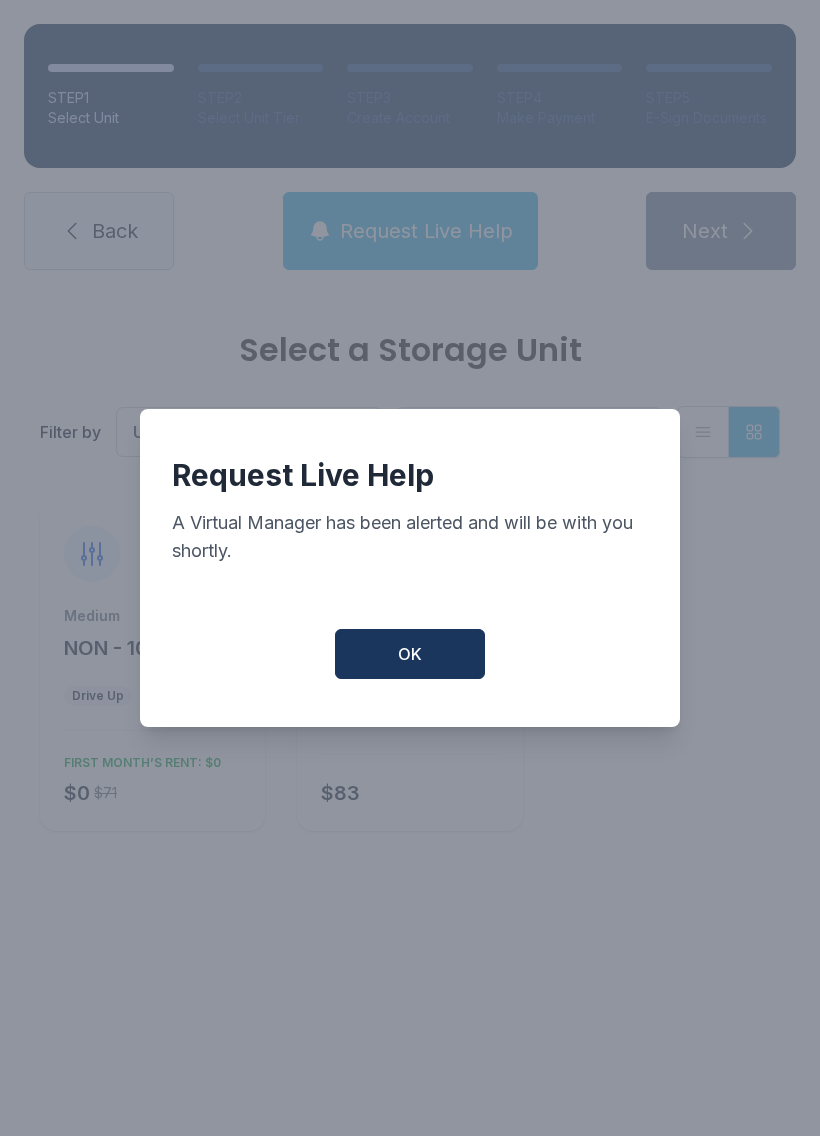 click on "OK" at bounding box center [410, 654] 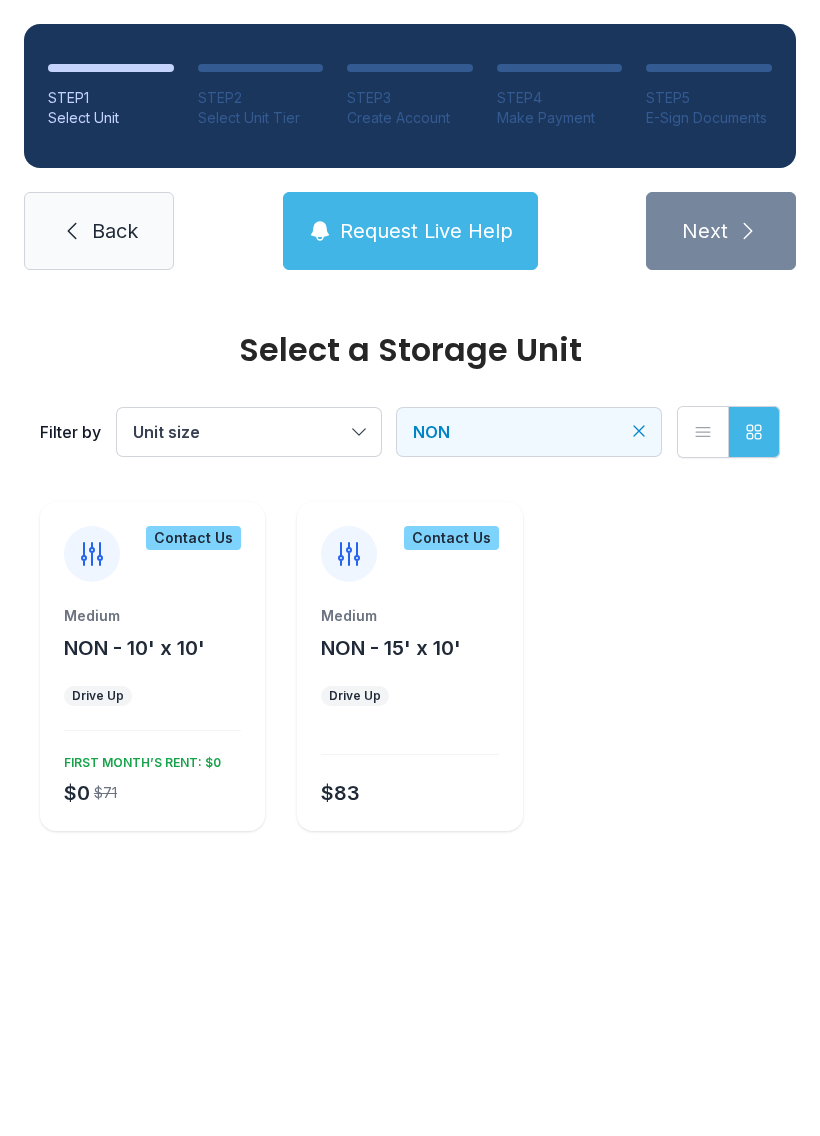 click on "Contact Us" at bounding box center (193, 538) 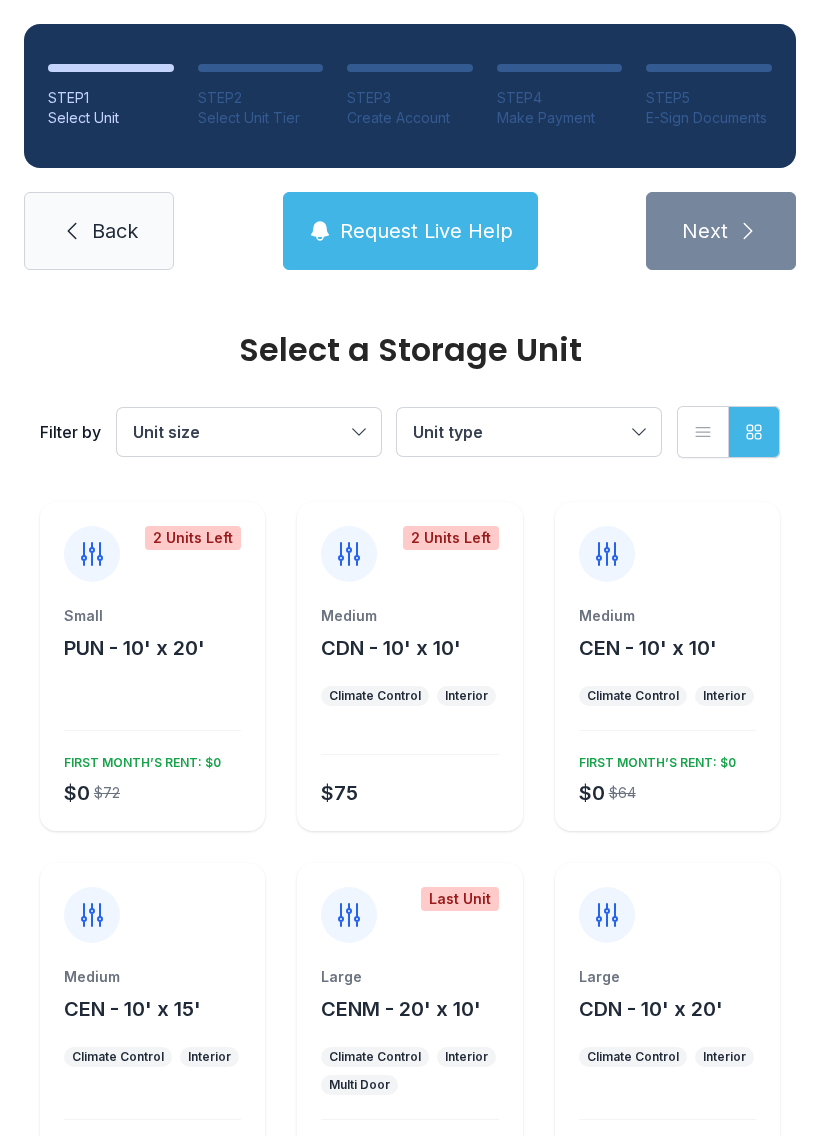 click on "Unit type" at bounding box center [529, 432] 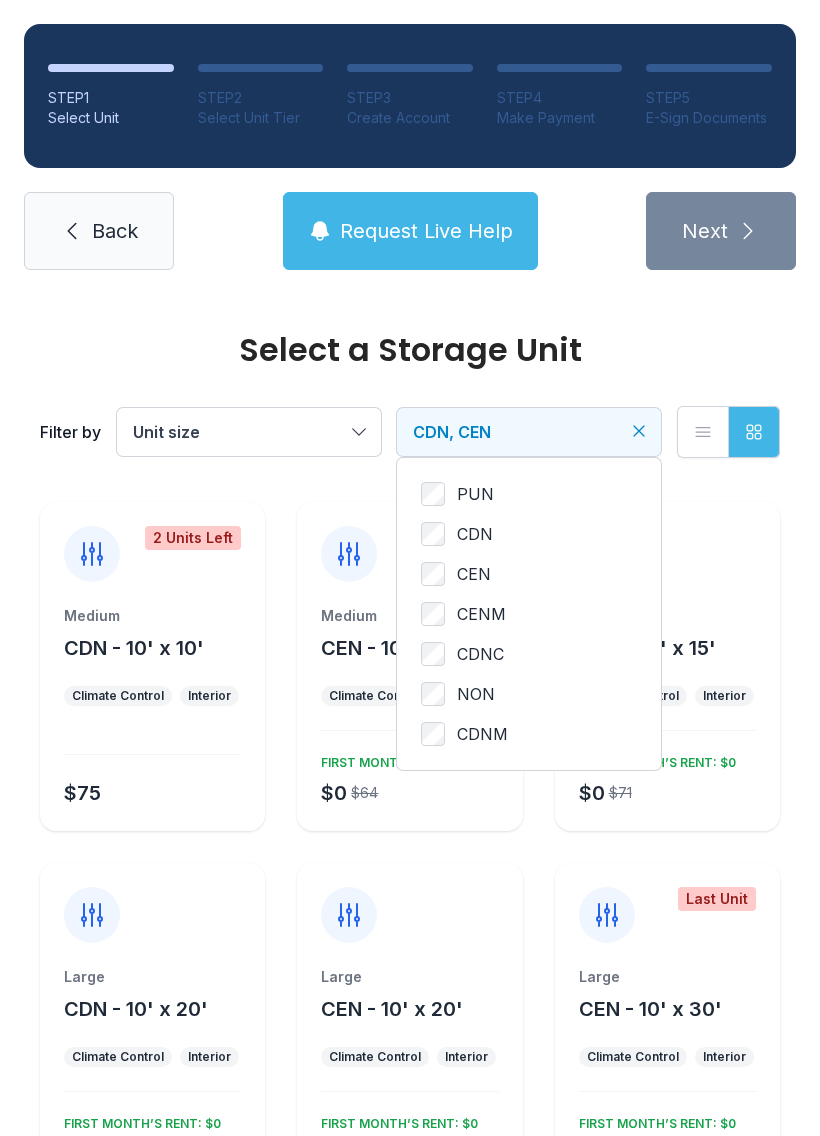 click 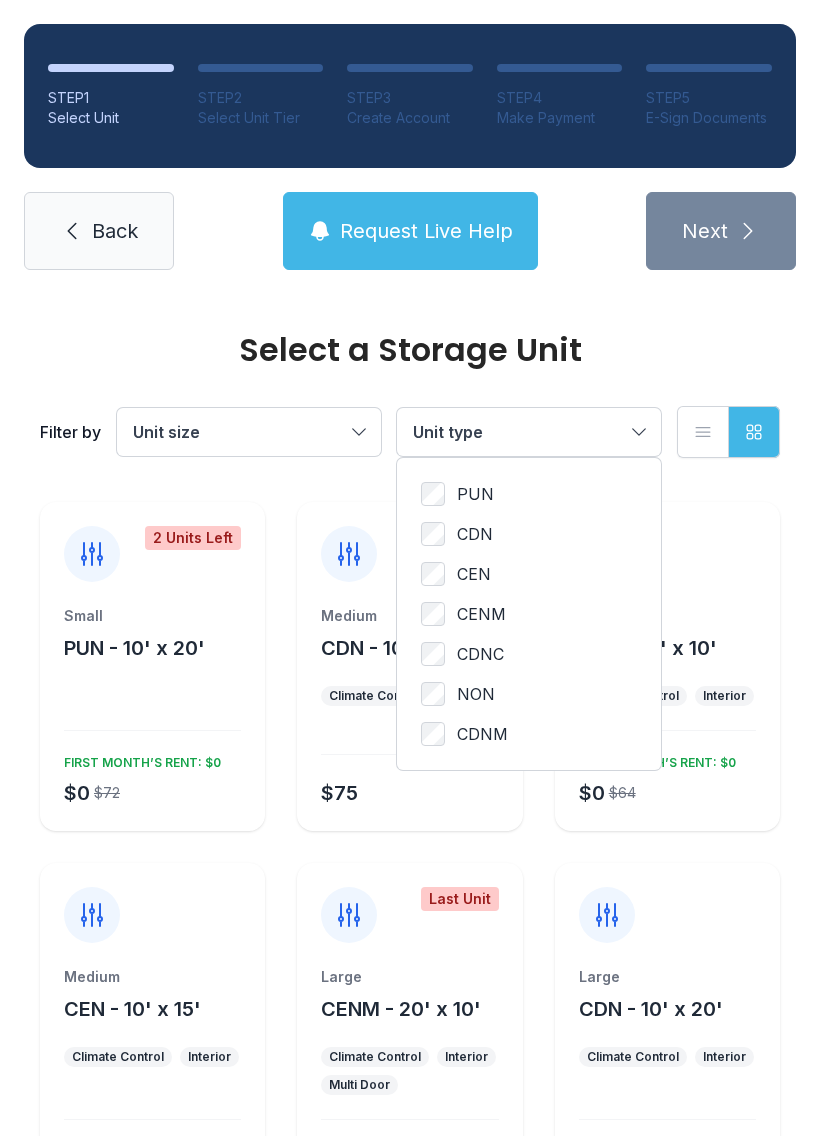 click on "Unit type" at bounding box center (529, 432) 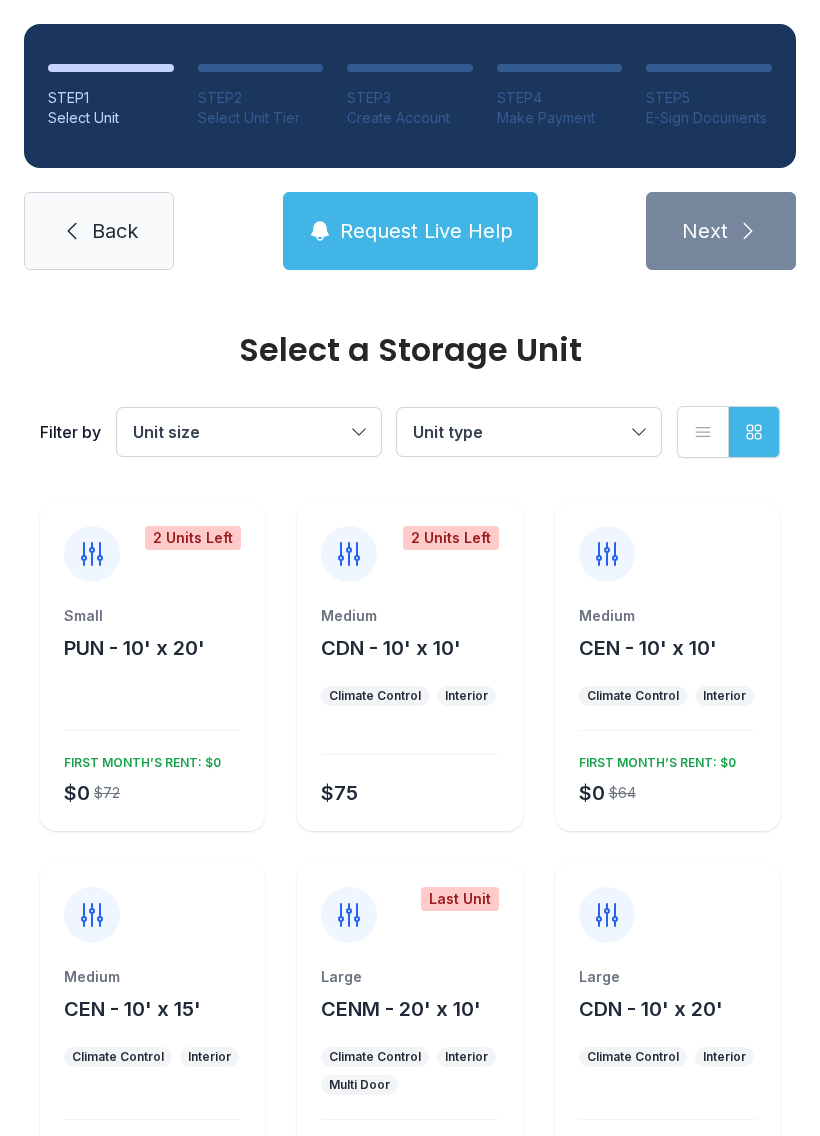 click on "Unit type" at bounding box center (529, 432) 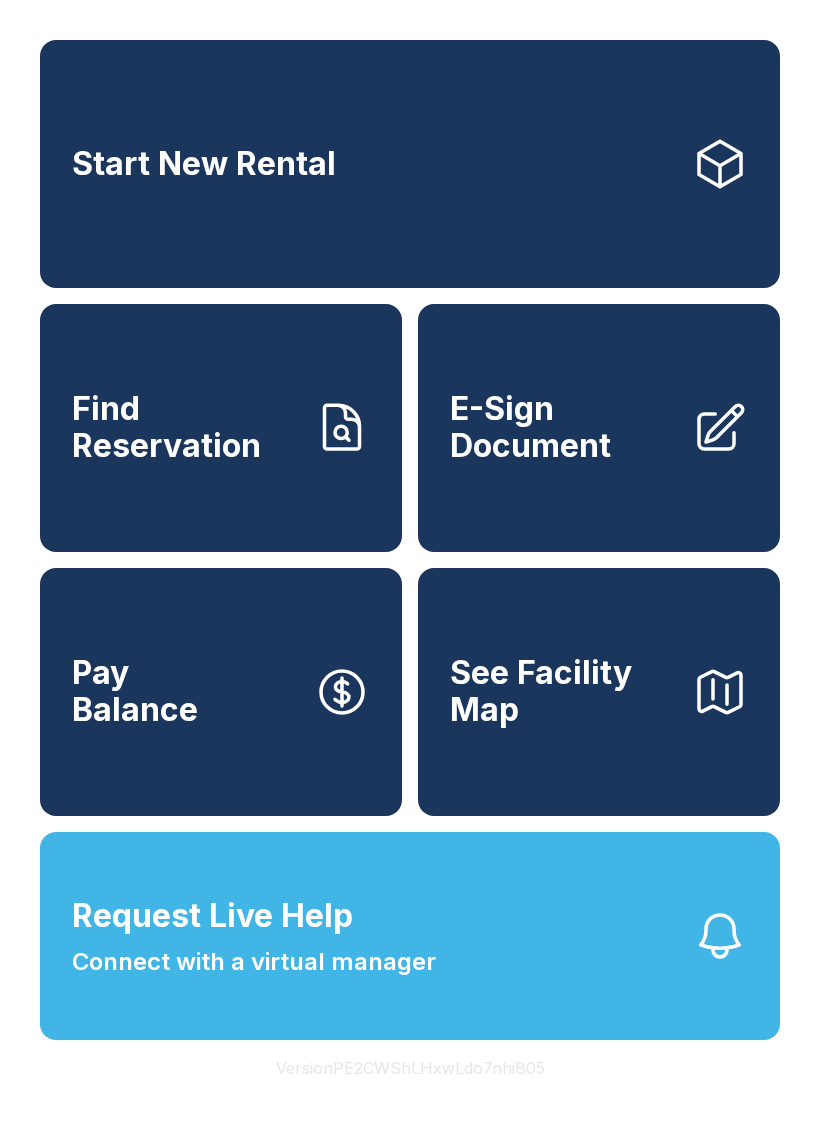 click on "Request Live Help Connect with a virtual manager" at bounding box center [254, 936] 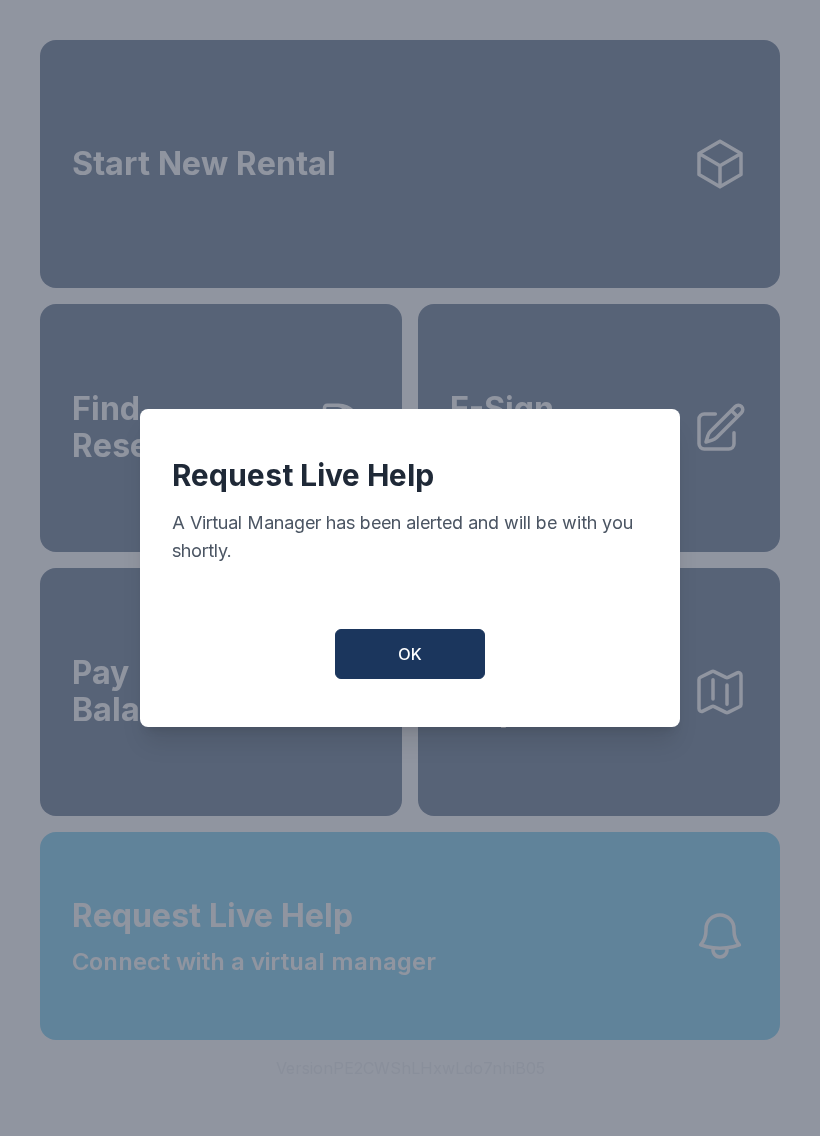click on "OK" at bounding box center [410, 654] 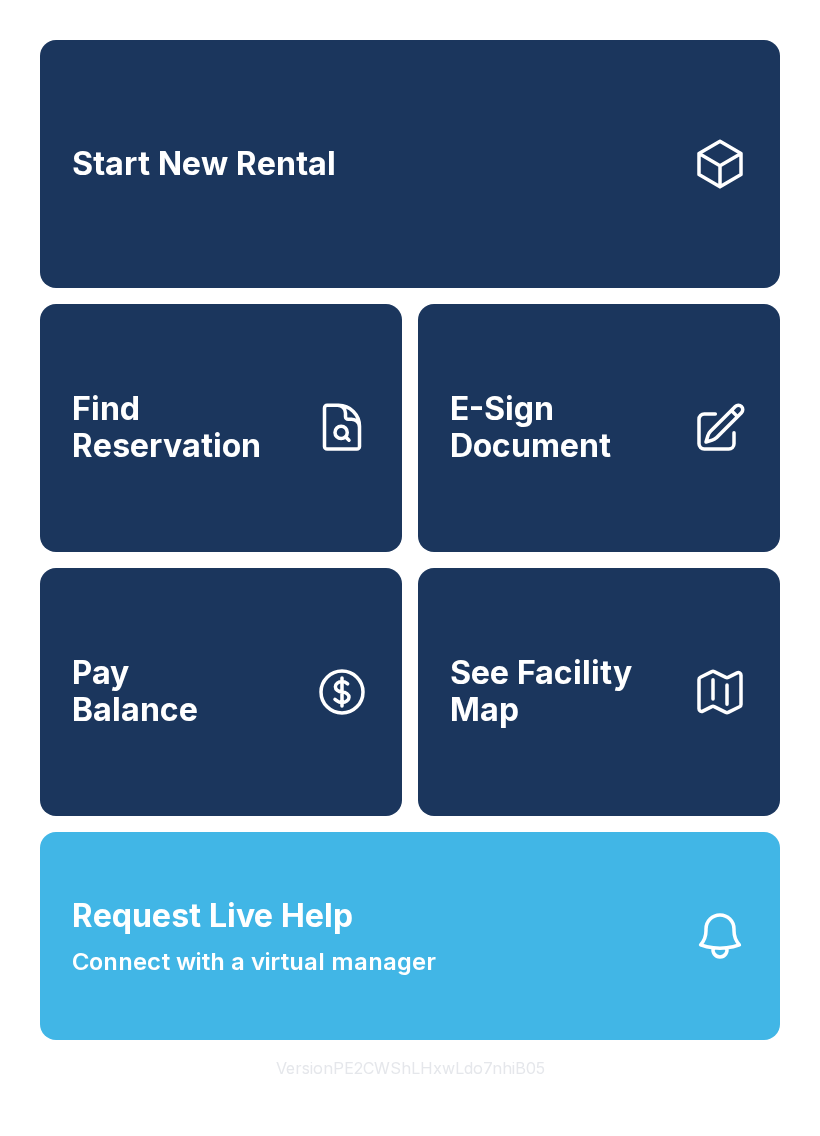 click on "Request Live Help Connect with a virtual manager" at bounding box center [410, 936] 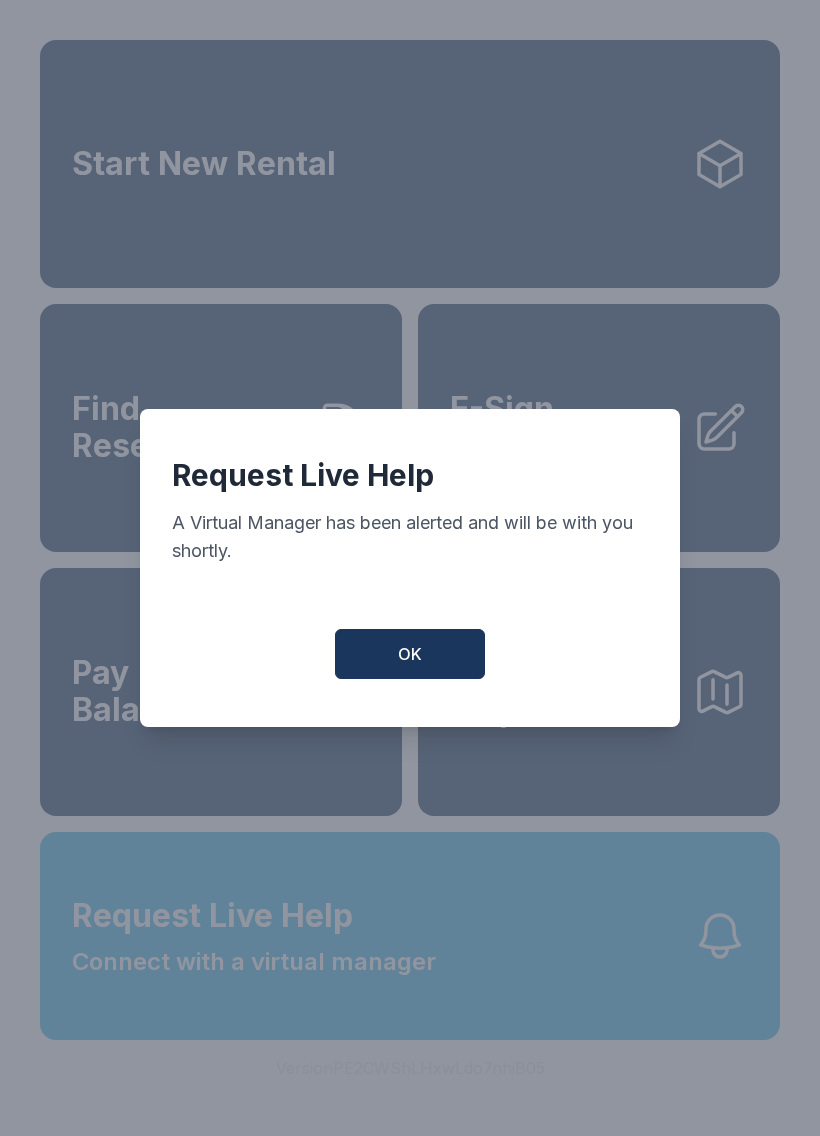 click on "OK" at bounding box center (410, 654) 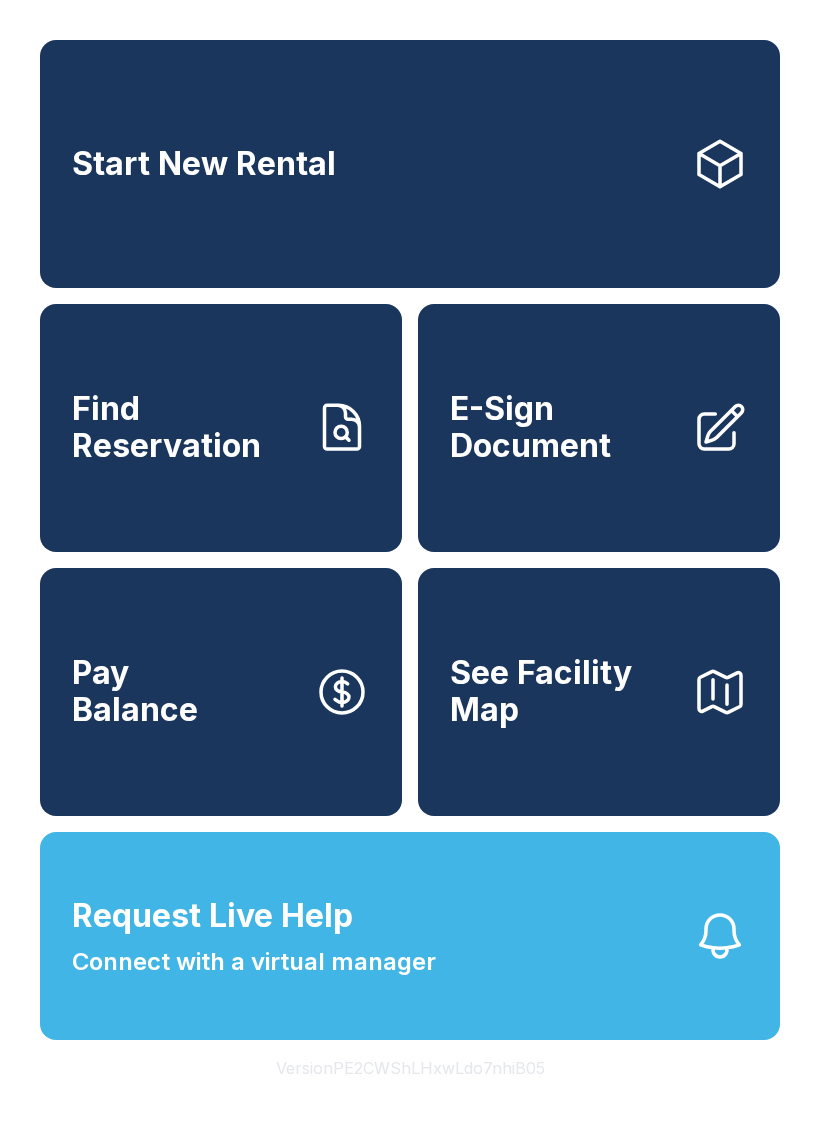 click on "Find Reservation" at bounding box center [221, 428] 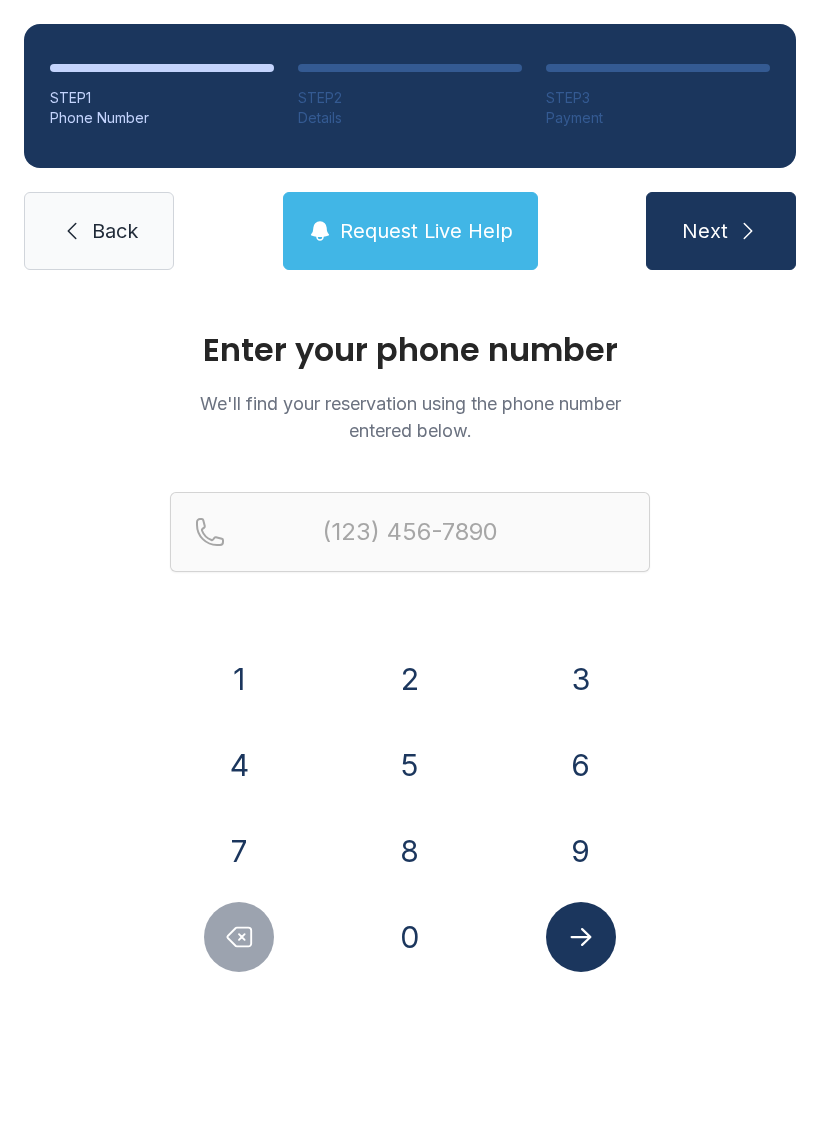 click on "9" at bounding box center [581, 851] 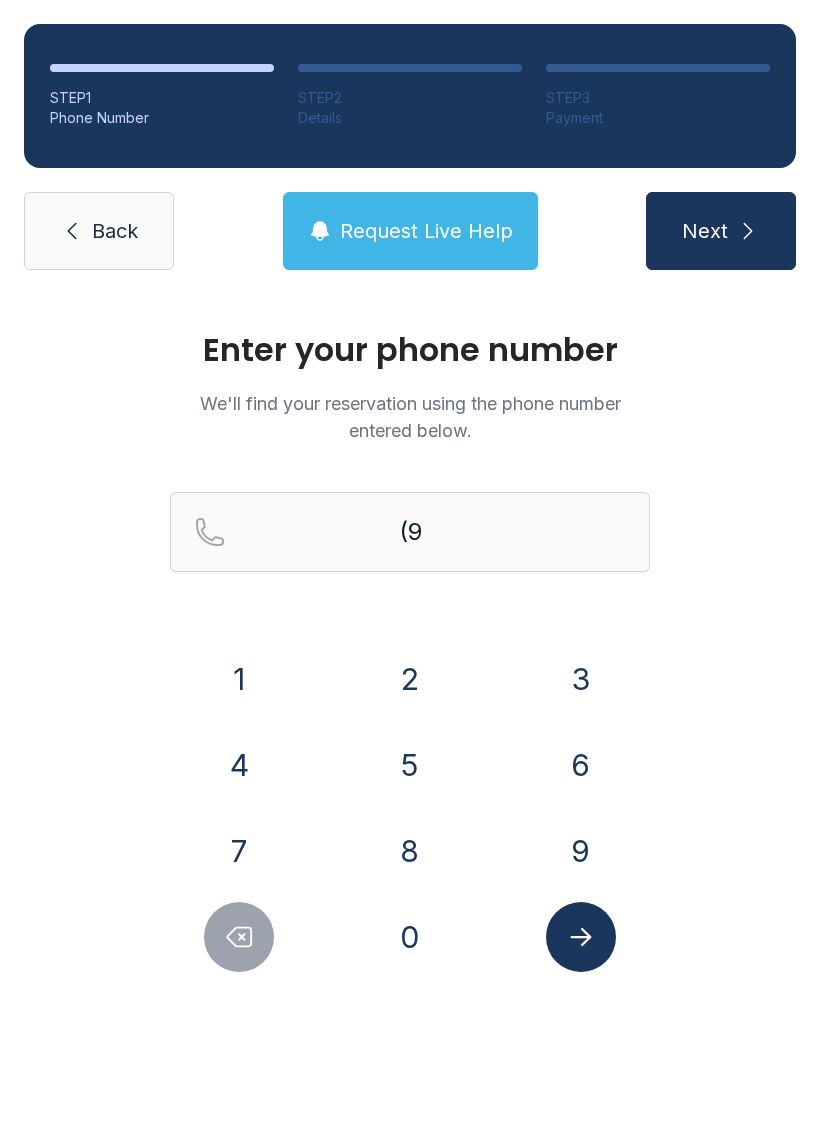 click on "1" at bounding box center [239, 679] 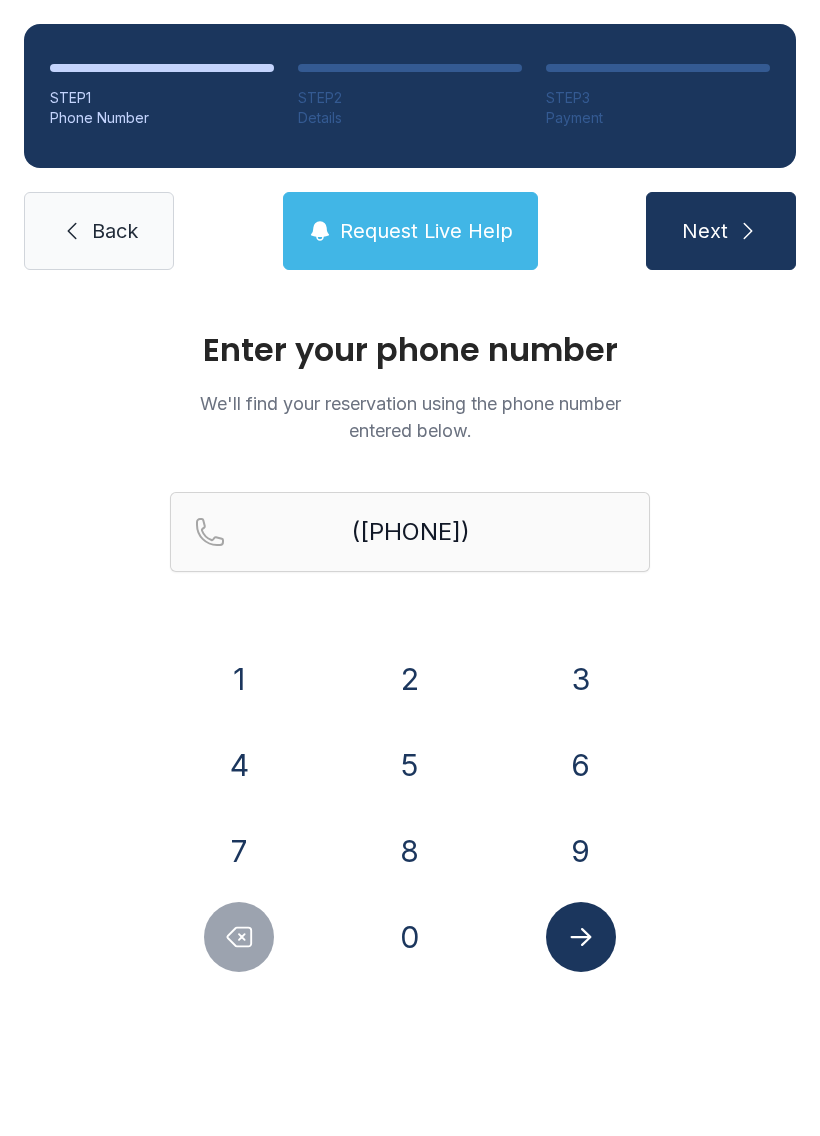 click on "3" at bounding box center [581, 679] 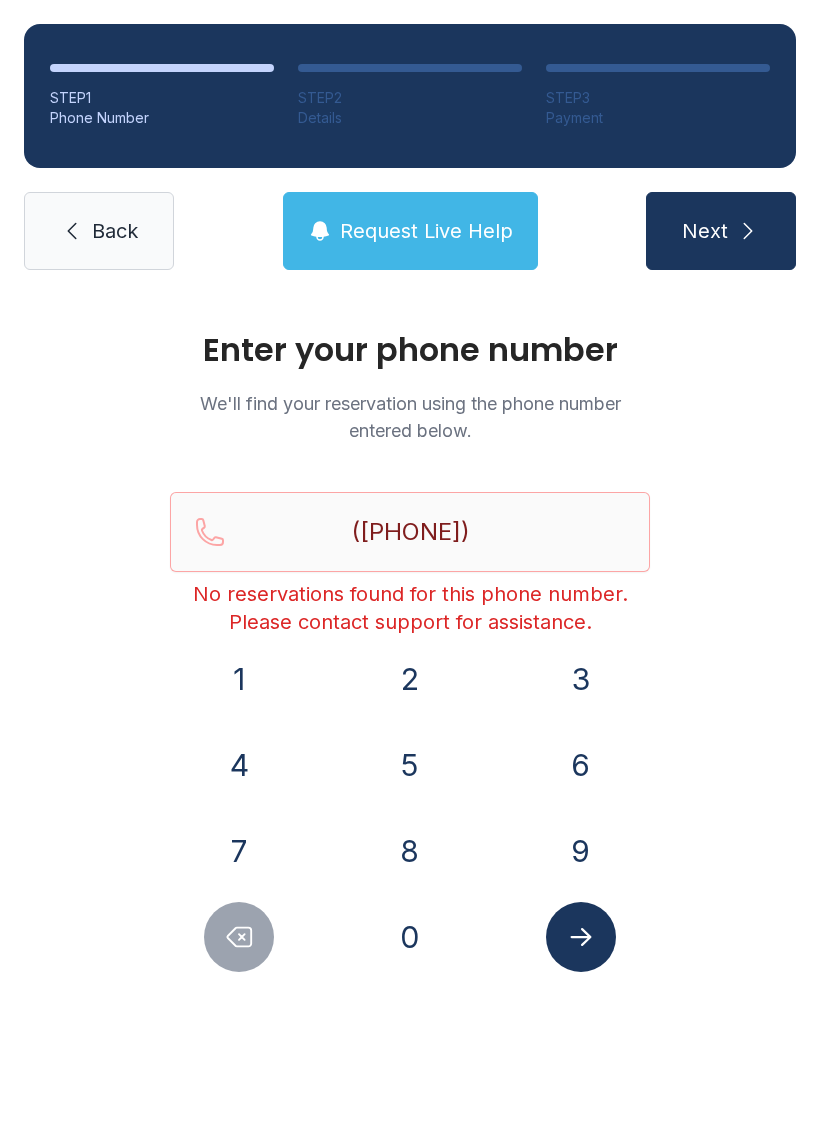 click on "Back" at bounding box center [115, 231] 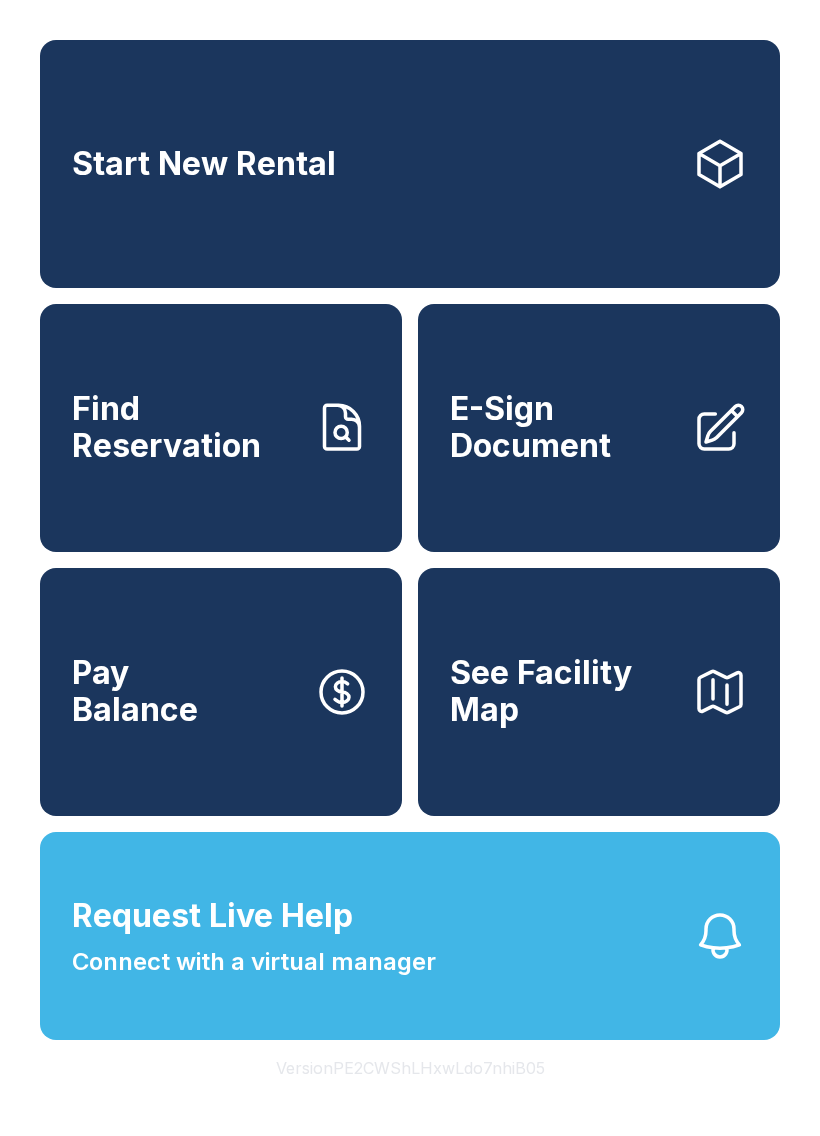 click on "Pay  Balance" at bounding box center (221, 692) 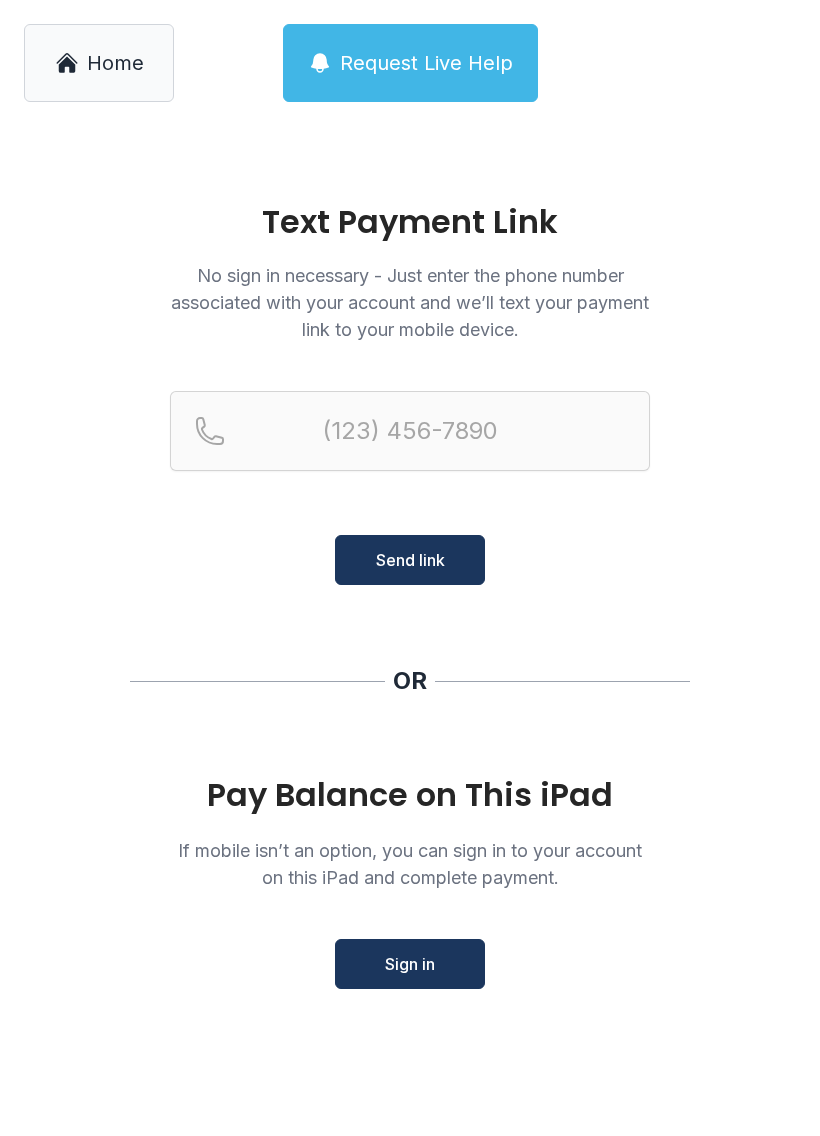 click on "Home" at bounding box center [99, 63] 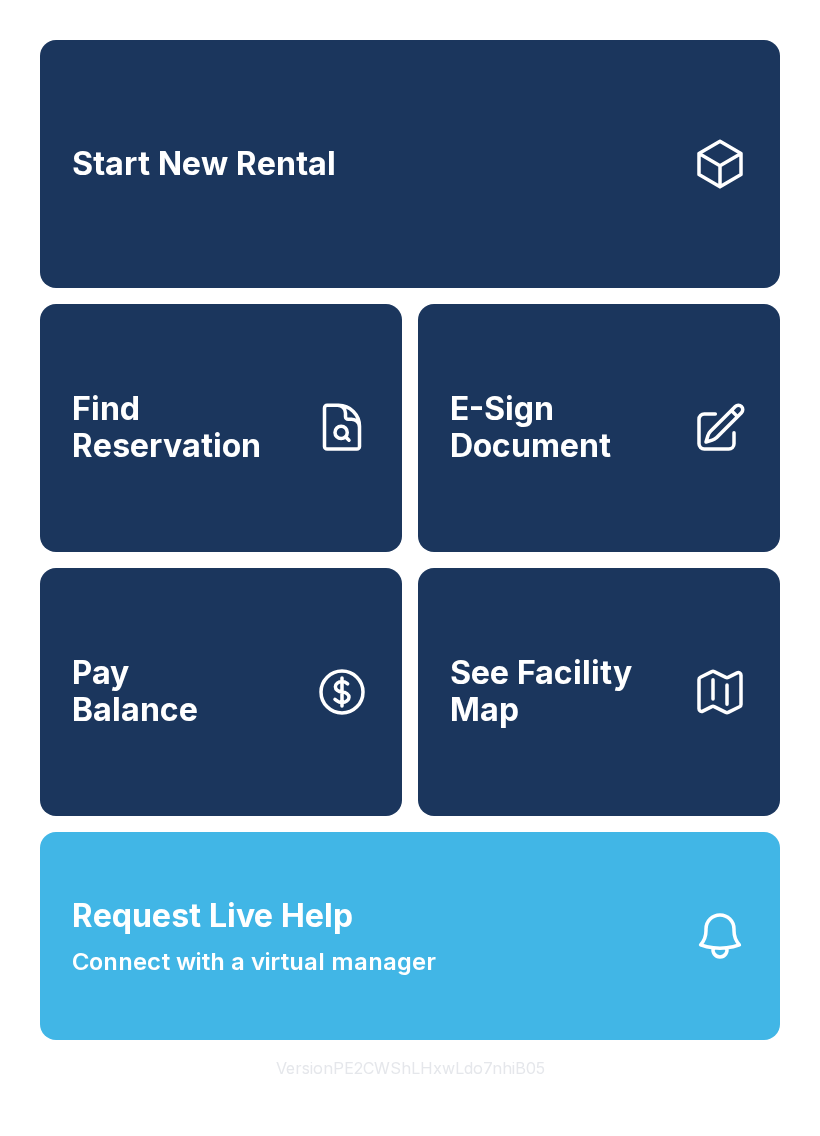 click on "Start New Rental Find Reservation E-Sign Document Pay  Balance See Facility Map Request Live Help Connect with a virtual manager Version  PE2CWShLHxwLdo7nhiB05" at bounding box center [410, 568] 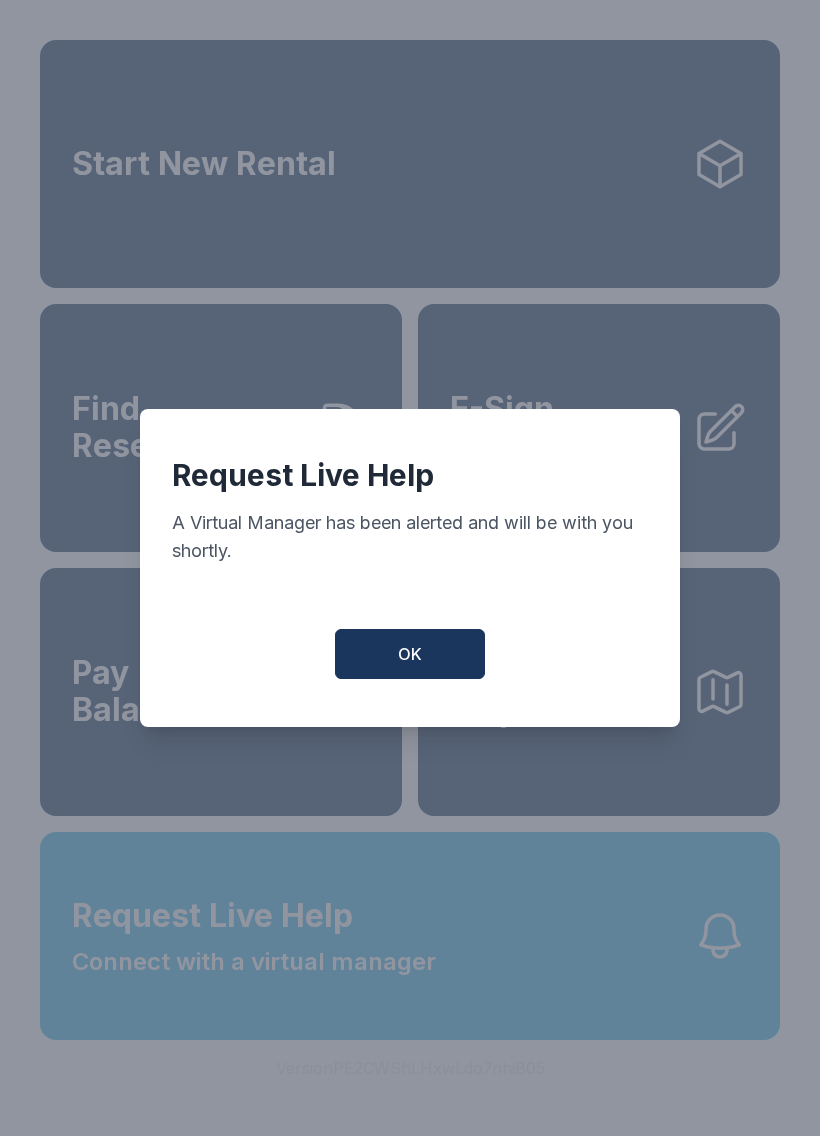 click on "OK" at bounding box center [410, 654] 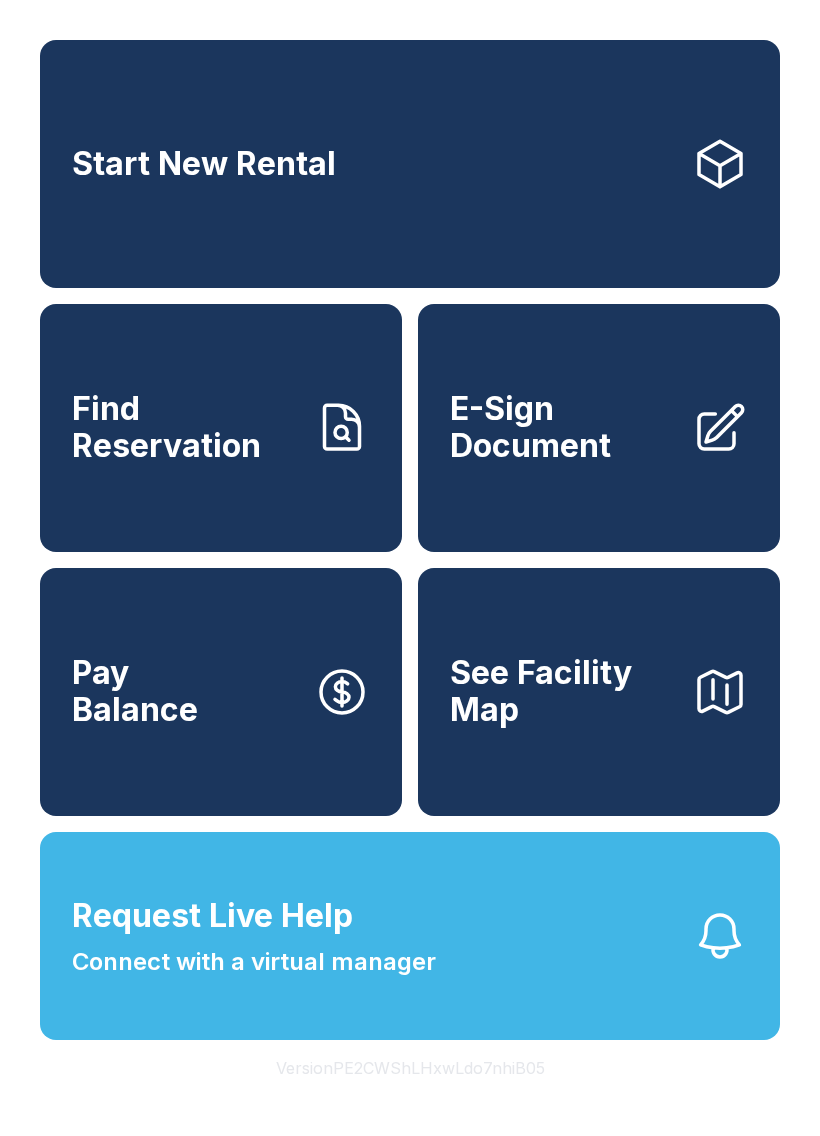 click on "Pay  Balance" at bounding box center [221, 692] 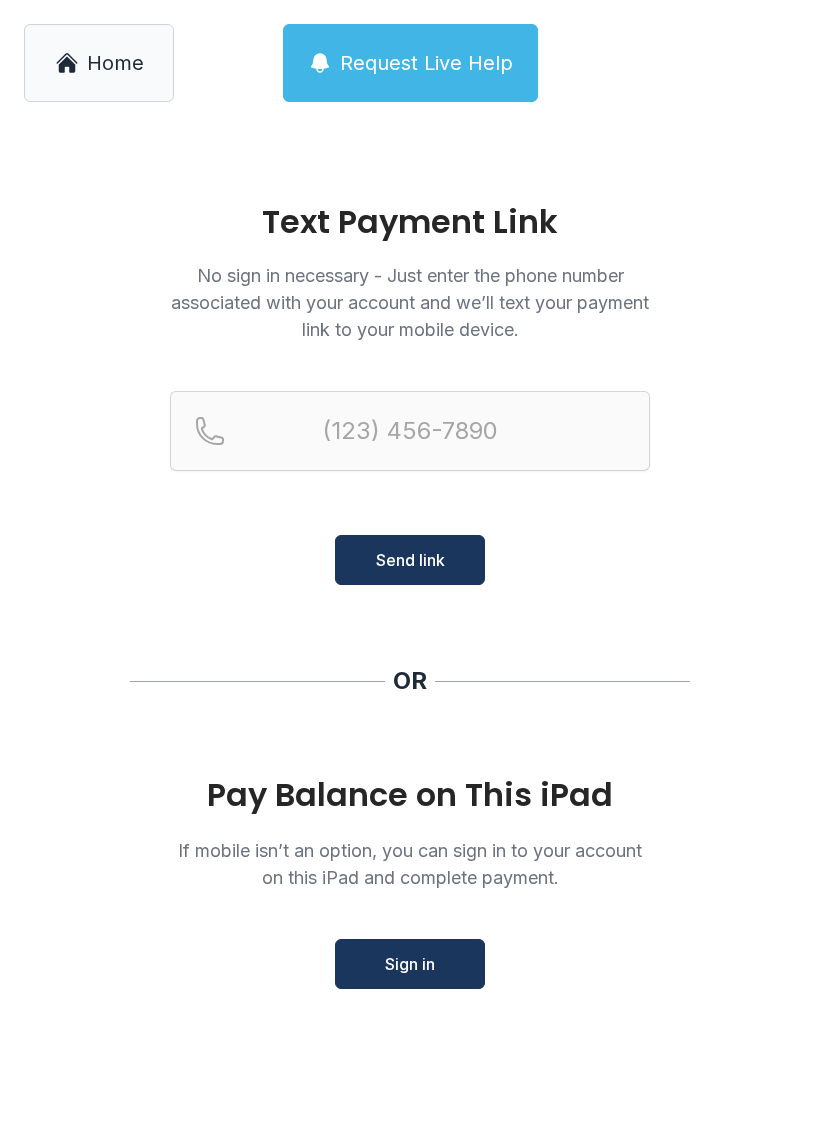 click on "Sign in" at bounding box center [410, 964] 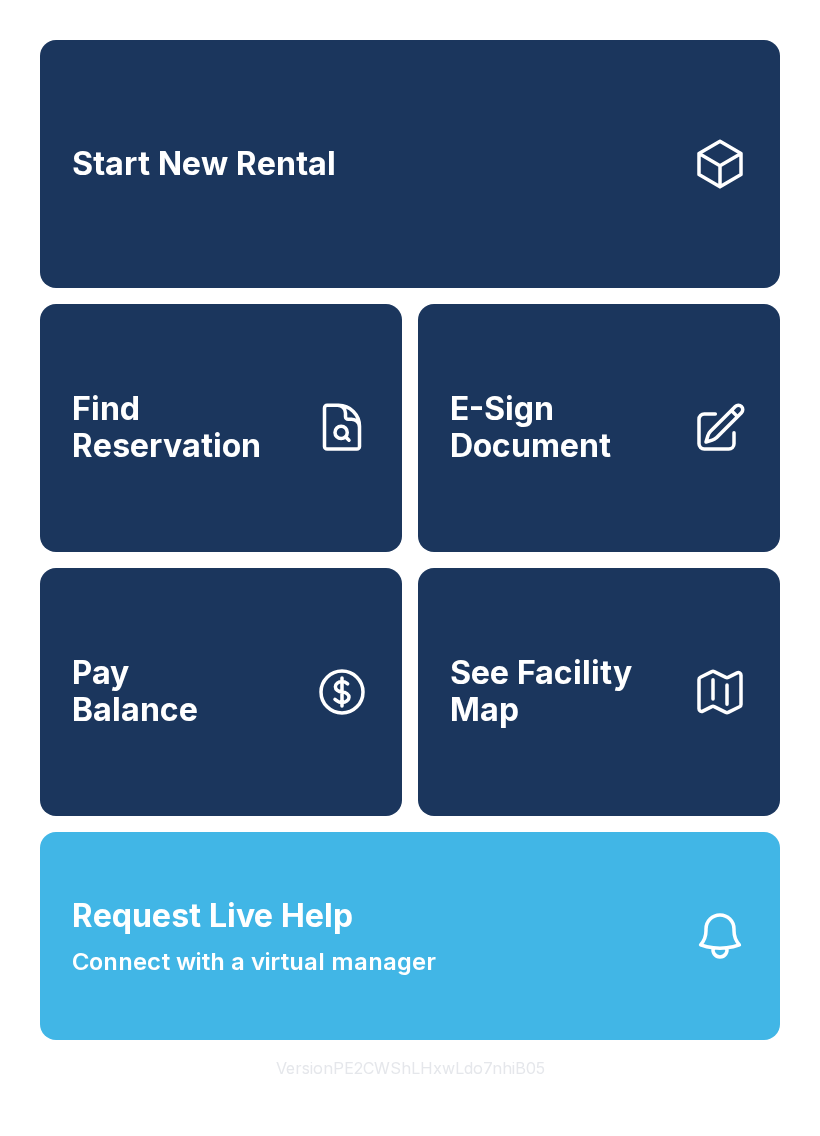 click 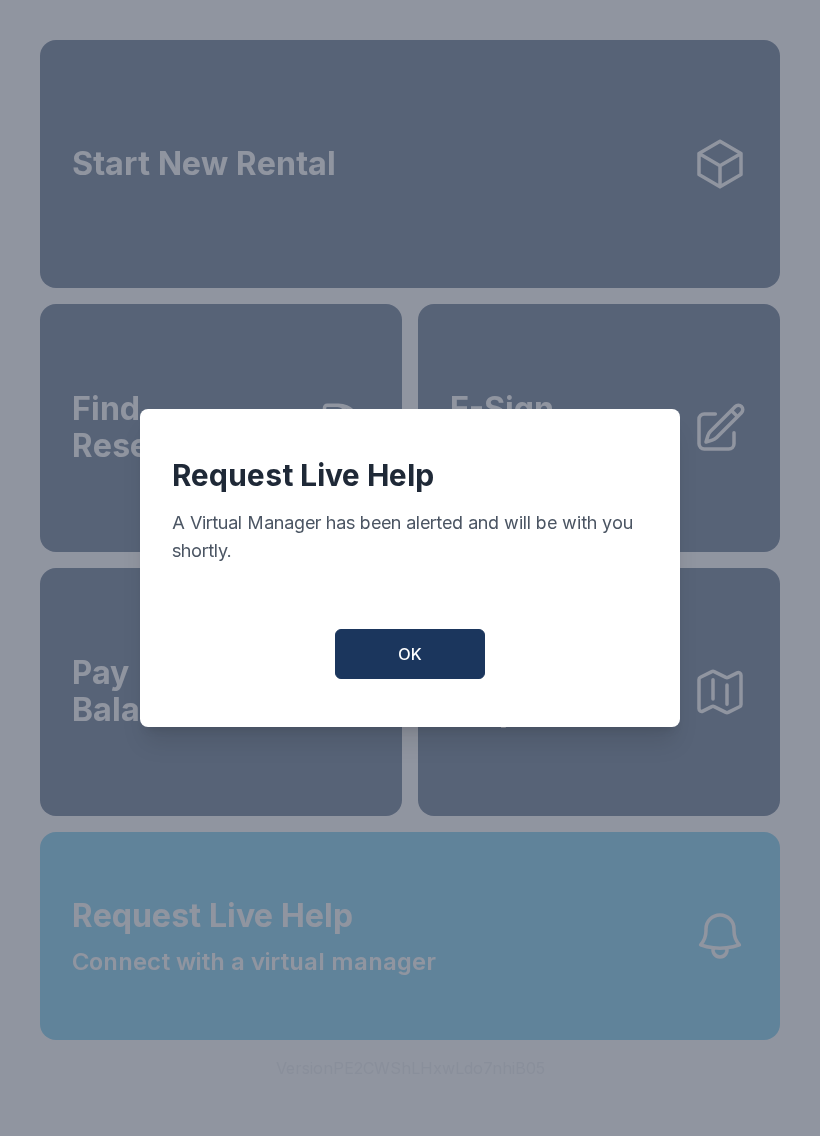click on "OK" at bounding box center (410, 654) 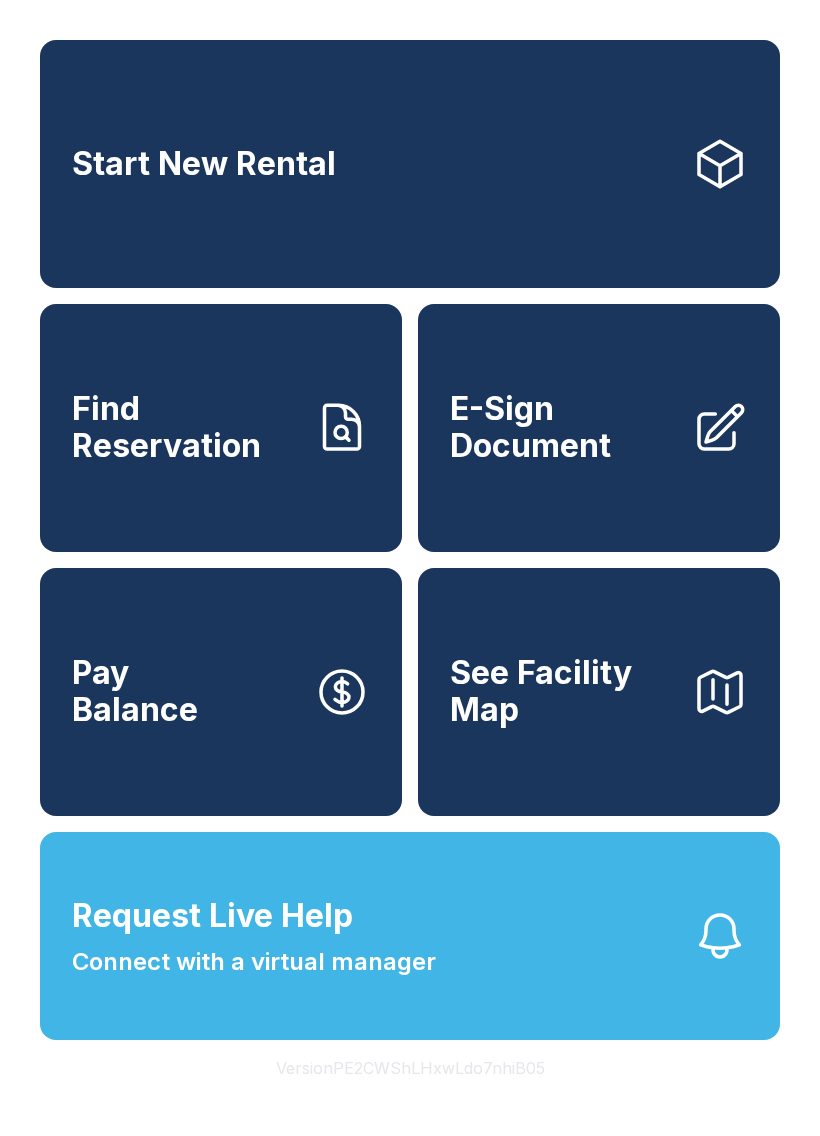 click 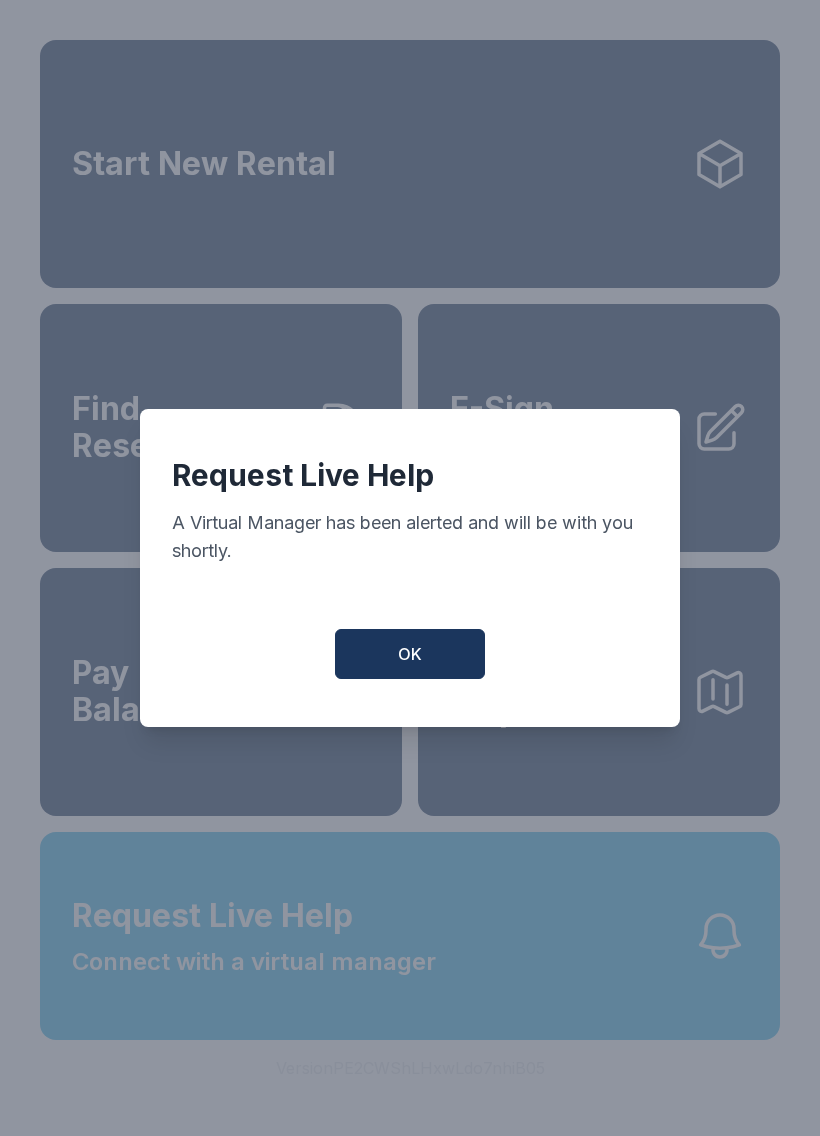 click on "OK" at bounding box center [410, 654] 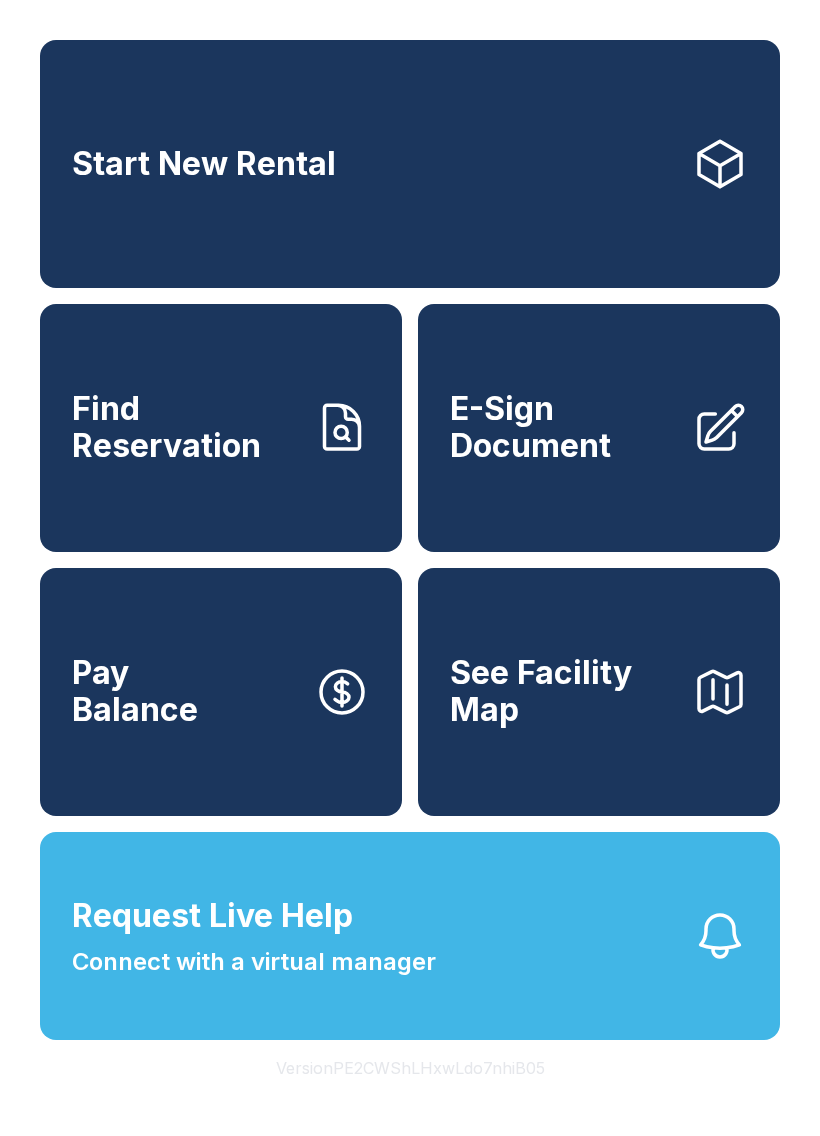 click 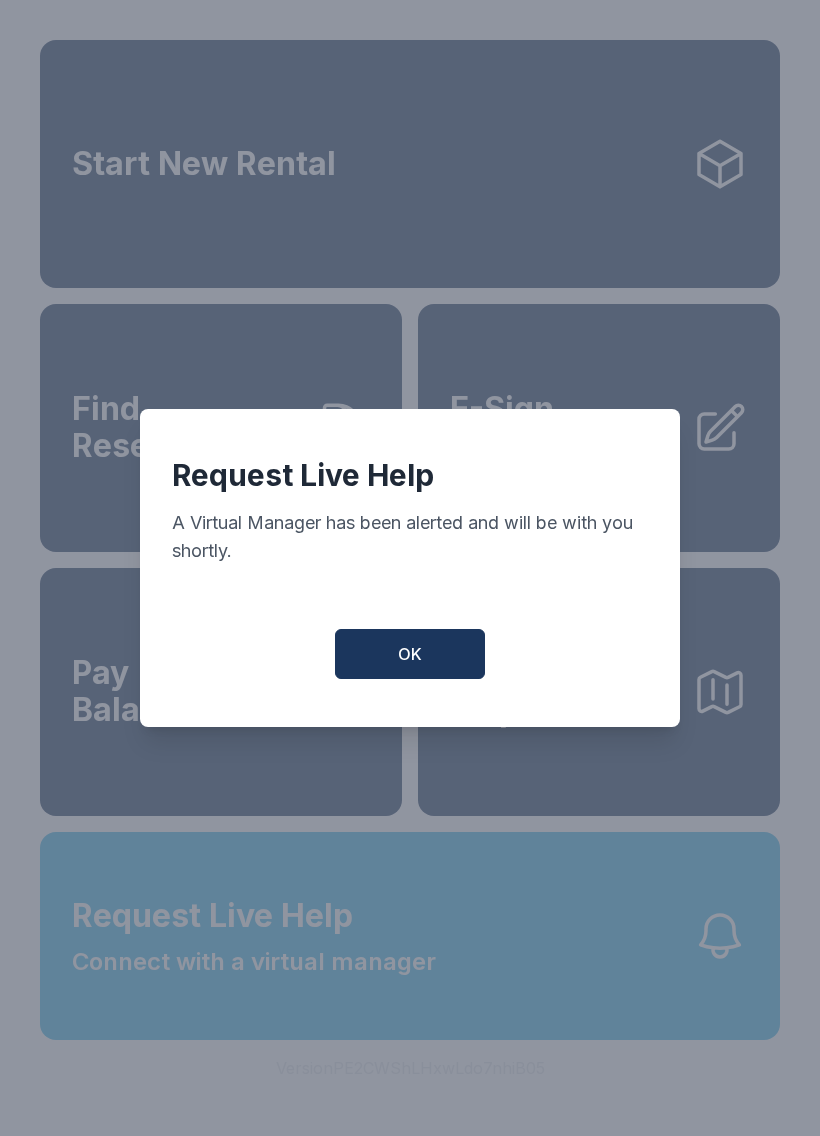 click on "OK" at bounding box center (410, 654) 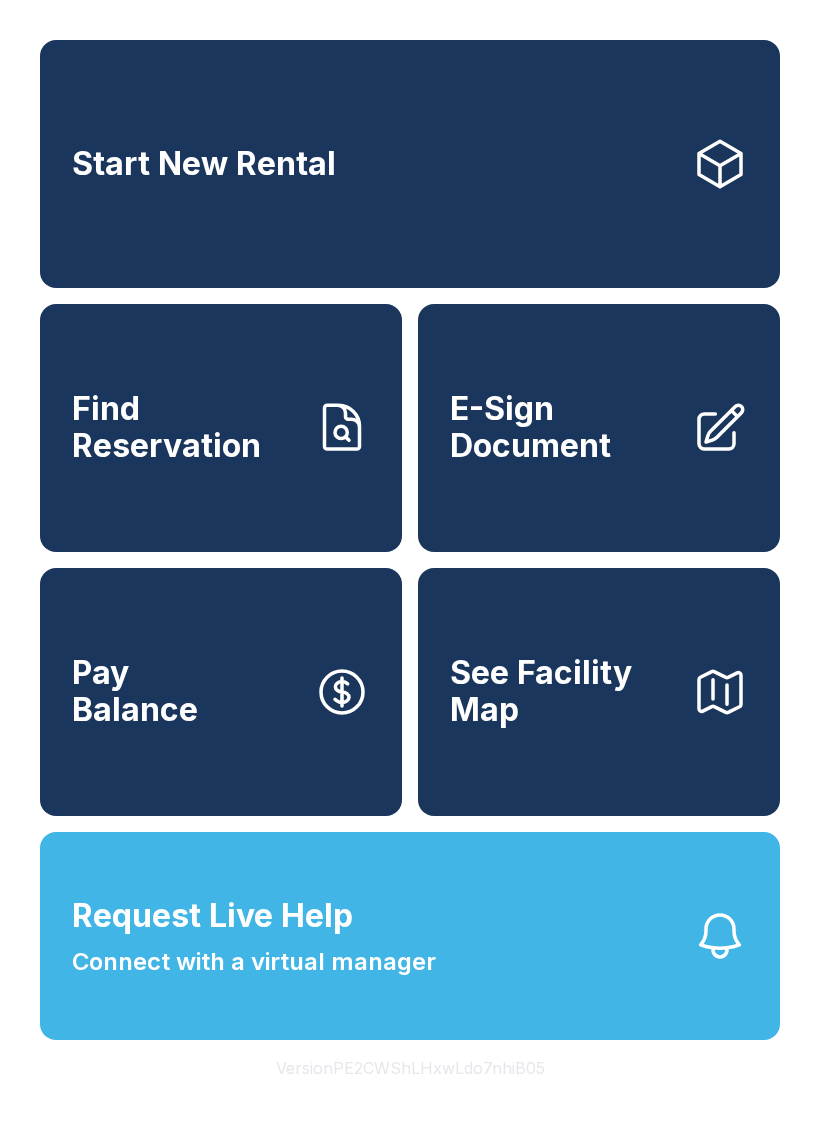 click 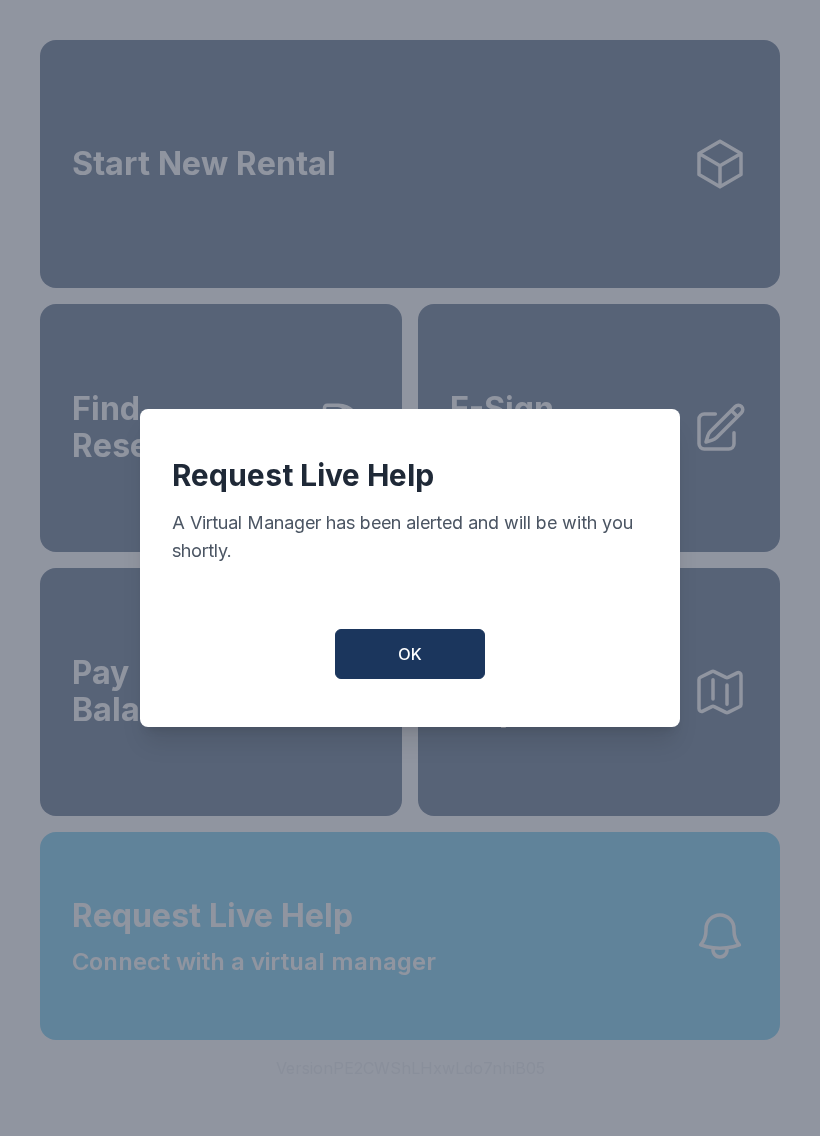 click on "OK" at bounding box center (410, 654) 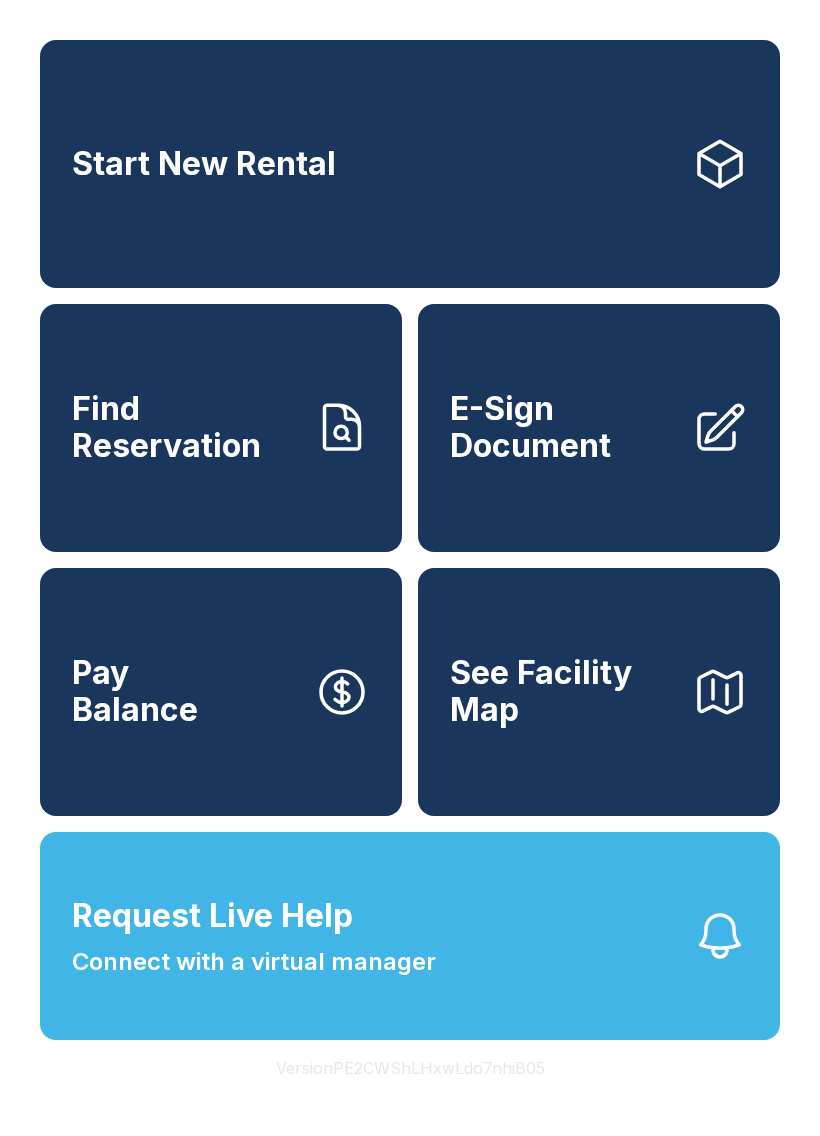 click on "Request Live Help Connect with a virtual manager" at bounding box center (410, 936) 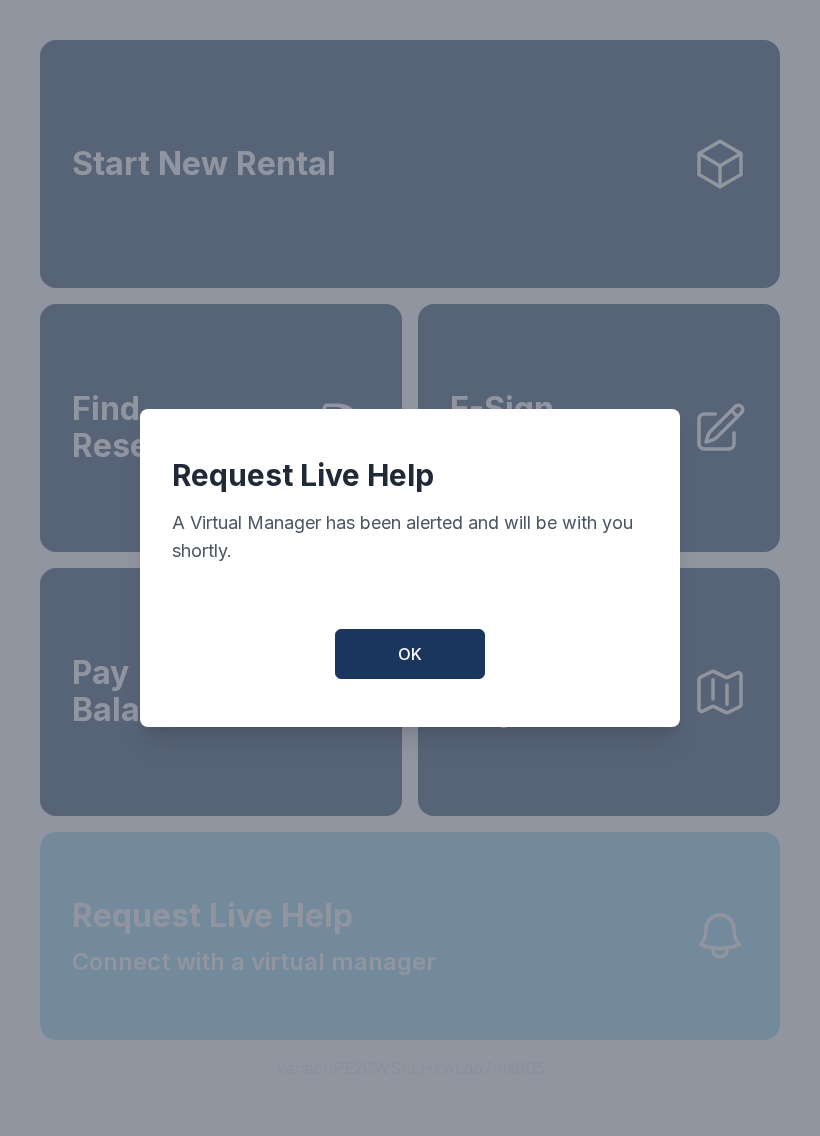 click on "OK" at bounding box center [410, 654] 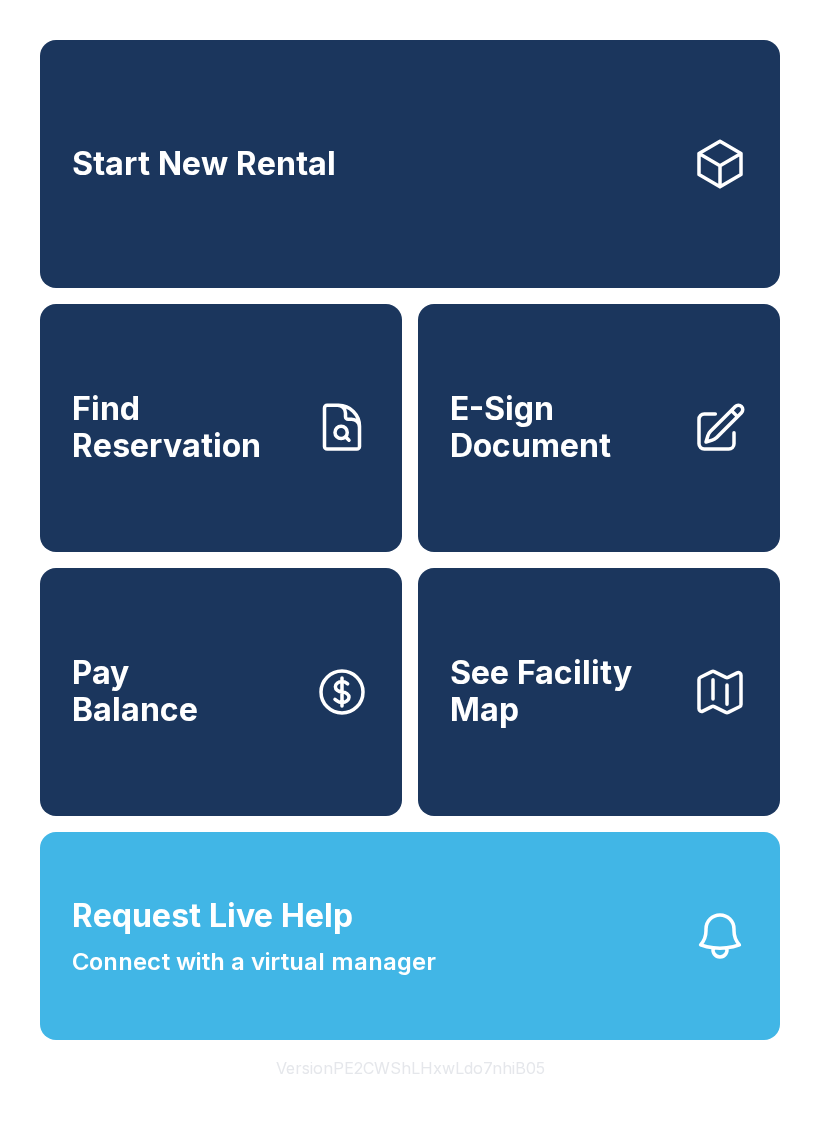 click on "Pay  Balance" at bounding box center [221, 692] 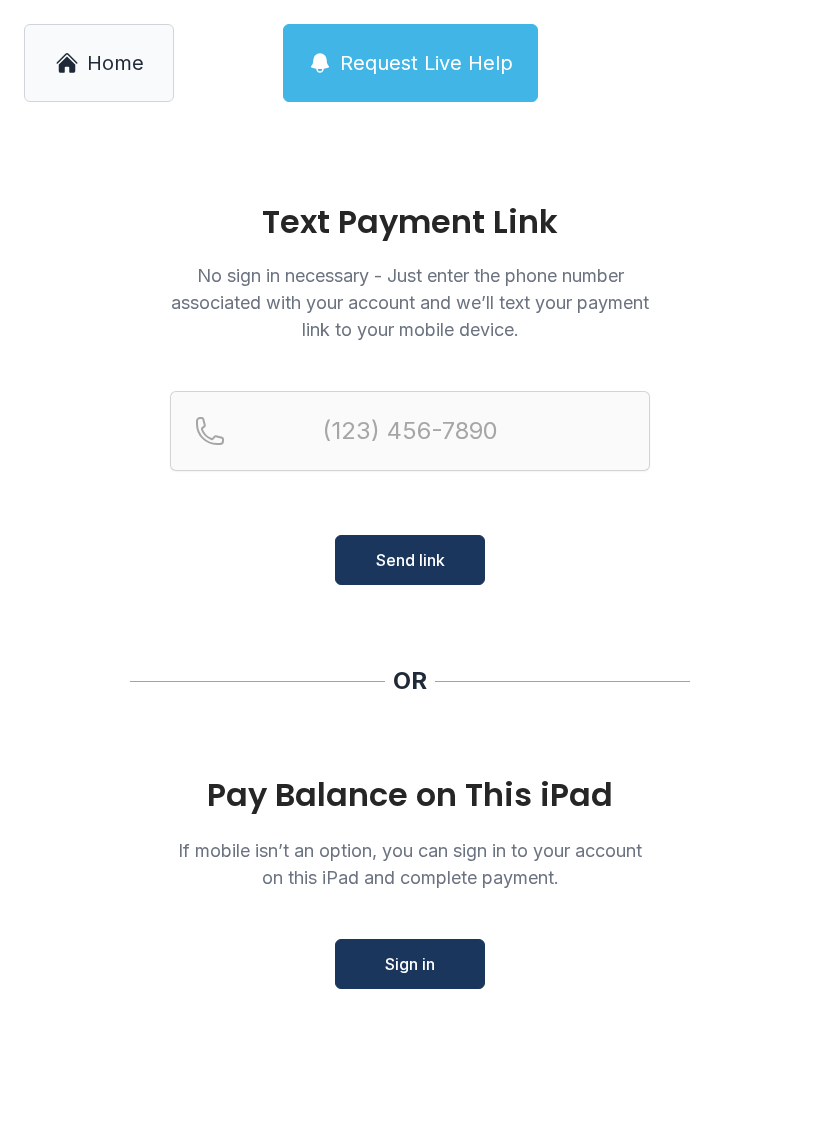 click on "Request Live Help" at bounding box center (426, 63) 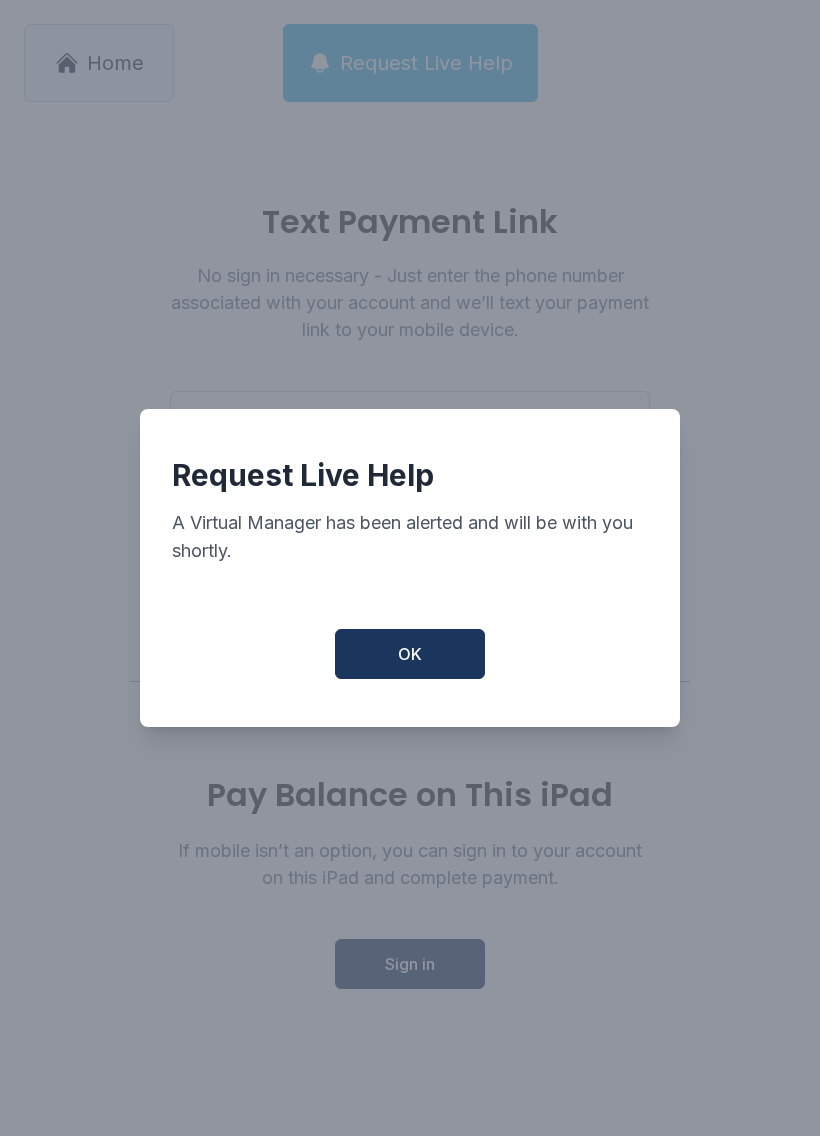 click on "OK" at bounding box center (410, 654) 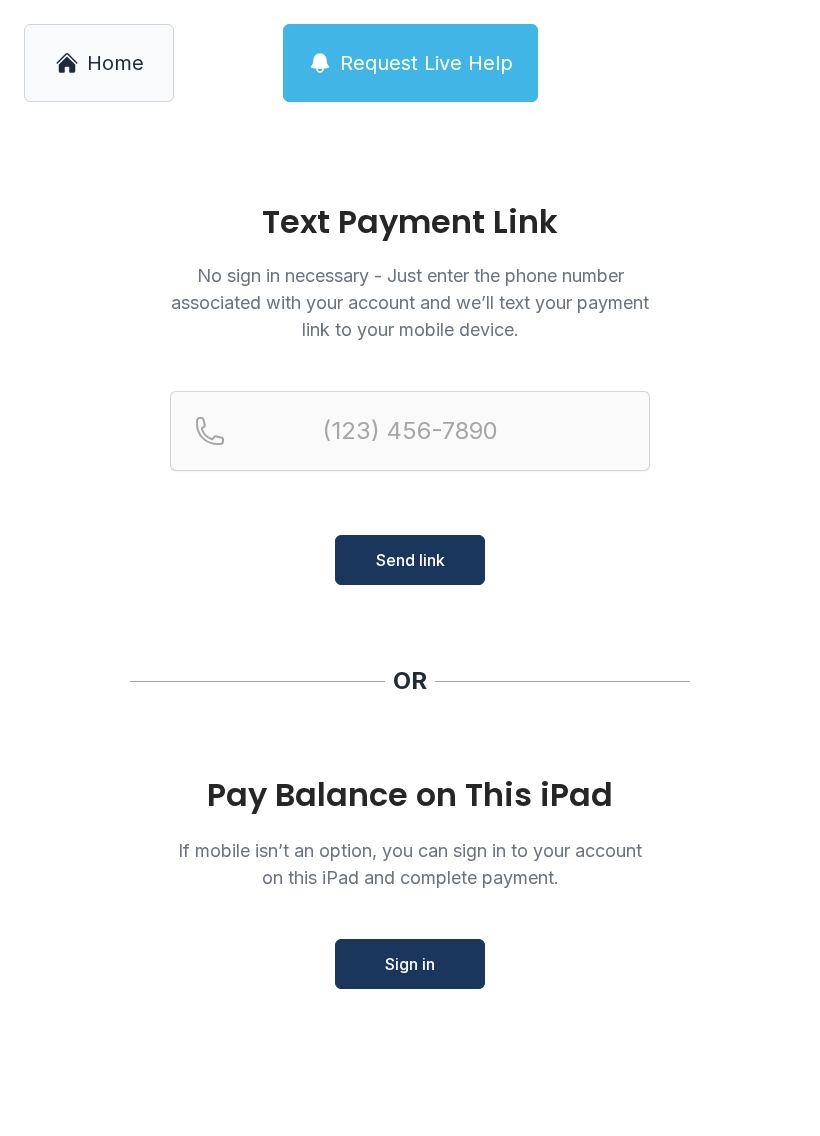 click on "Request Live Help" at bounding box center [426, 63] 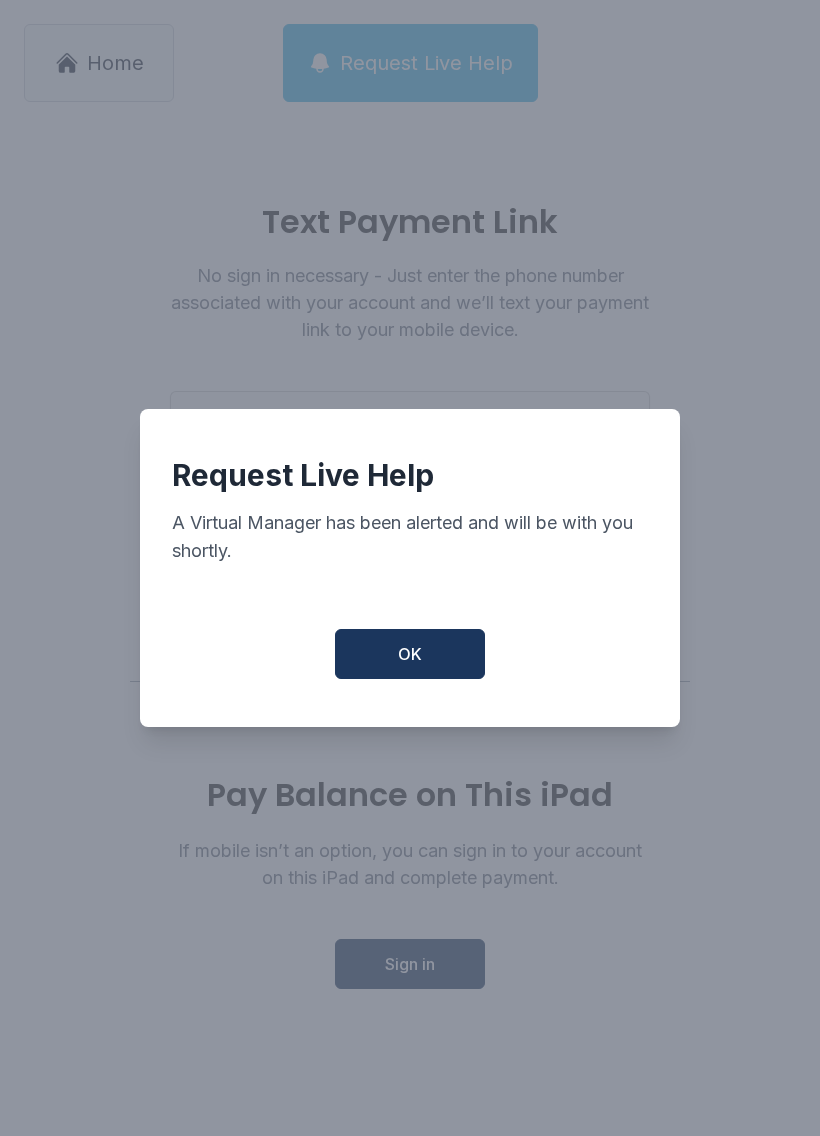 click on "OK" at bounding box center [410, 654] 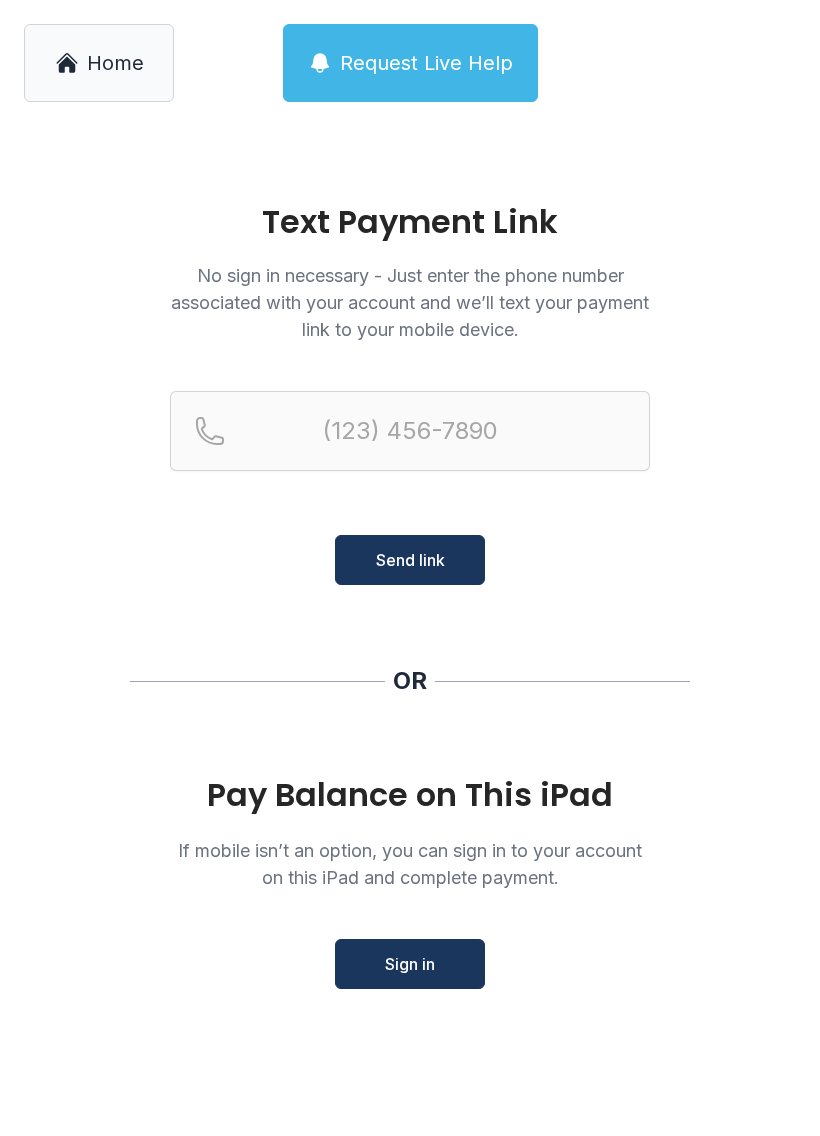 click on "Text Payment Link No sign in necessary - Just enter the phone number associated with your account and we’ll text your payment link to your mobile device. Send link OR Pay Balance on This iPad If mobile isn’t an option, you can sign in to your account on this iPad and complete payment. Sign in" at bounding box center [410, 631] 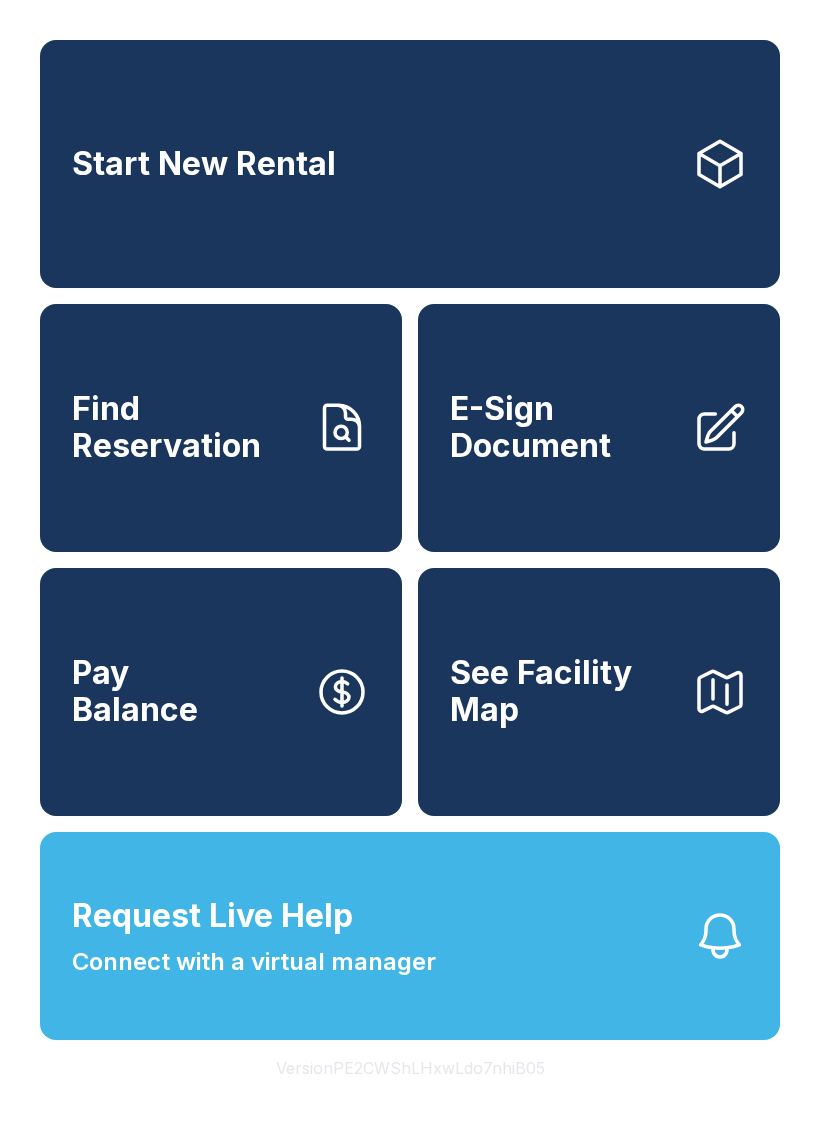 click on "Request Live Help Connect with a virtual manager" at bounding box center [410, 936] 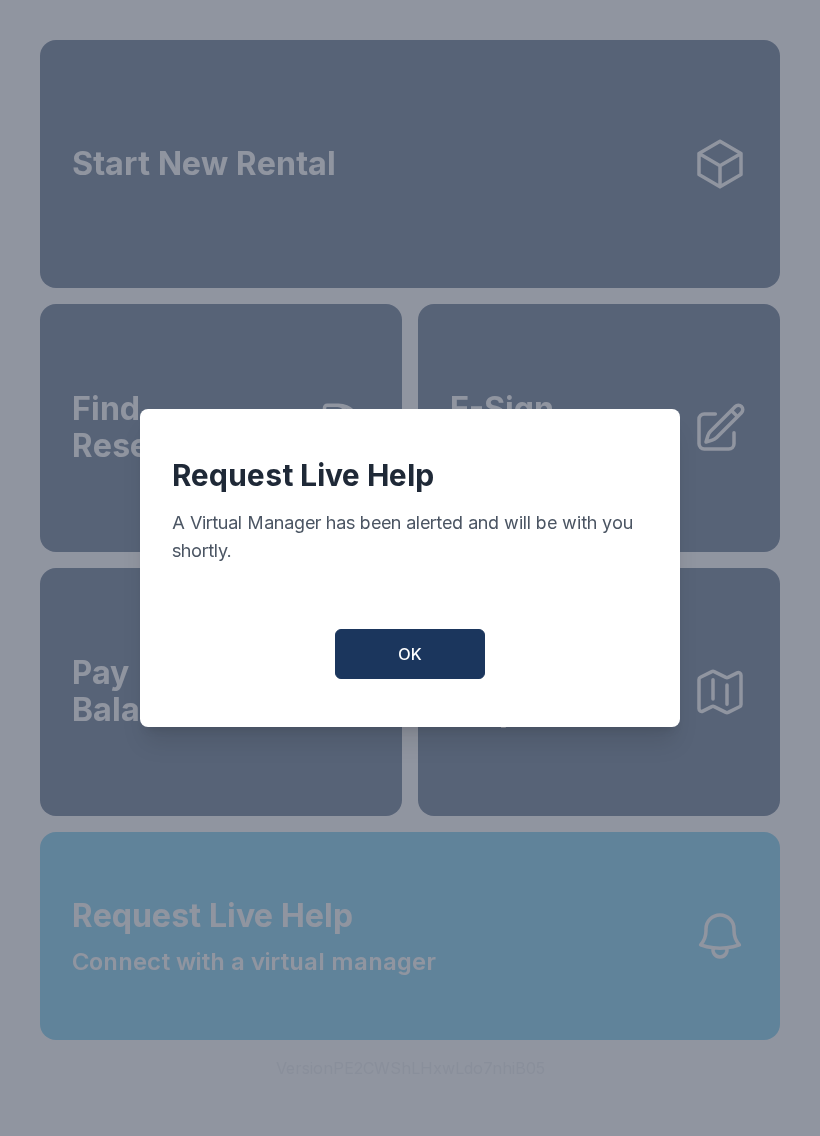 click on "OK" at bounding box center (410, 654) 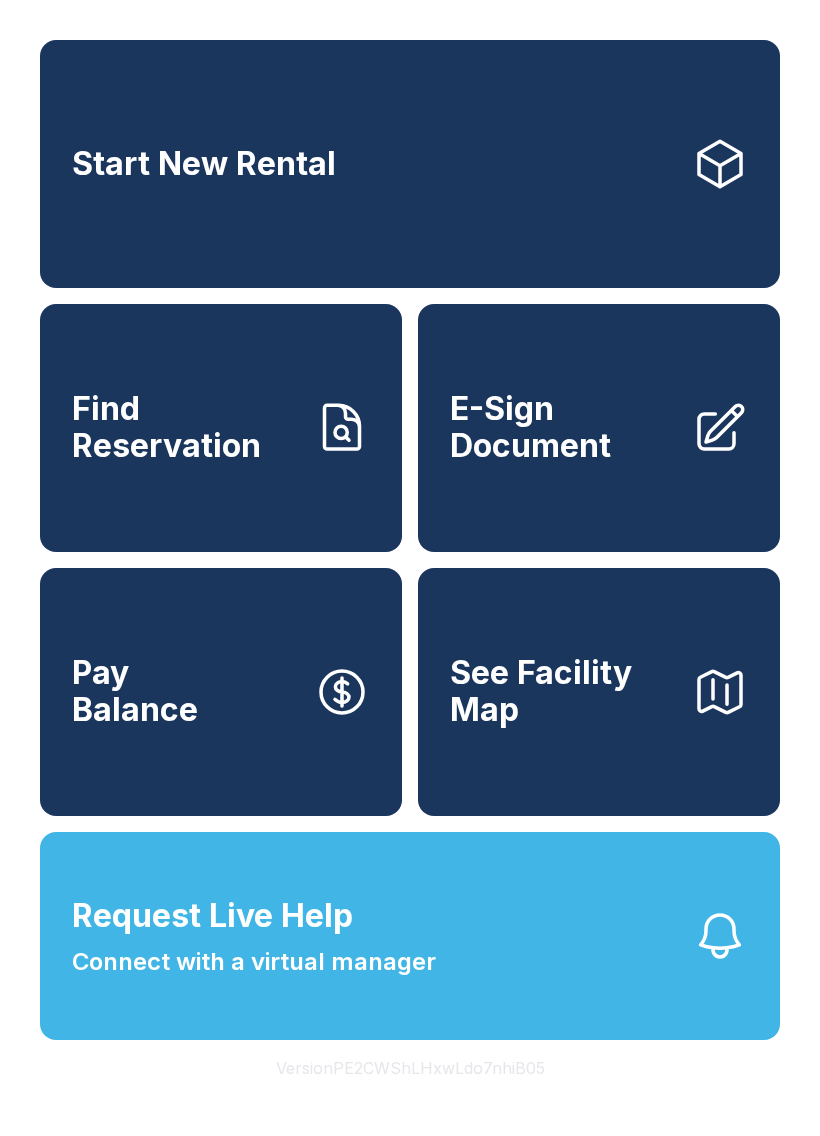click on "Request Live Help Connect with a virtual manager" at bounding box center (410, 936) 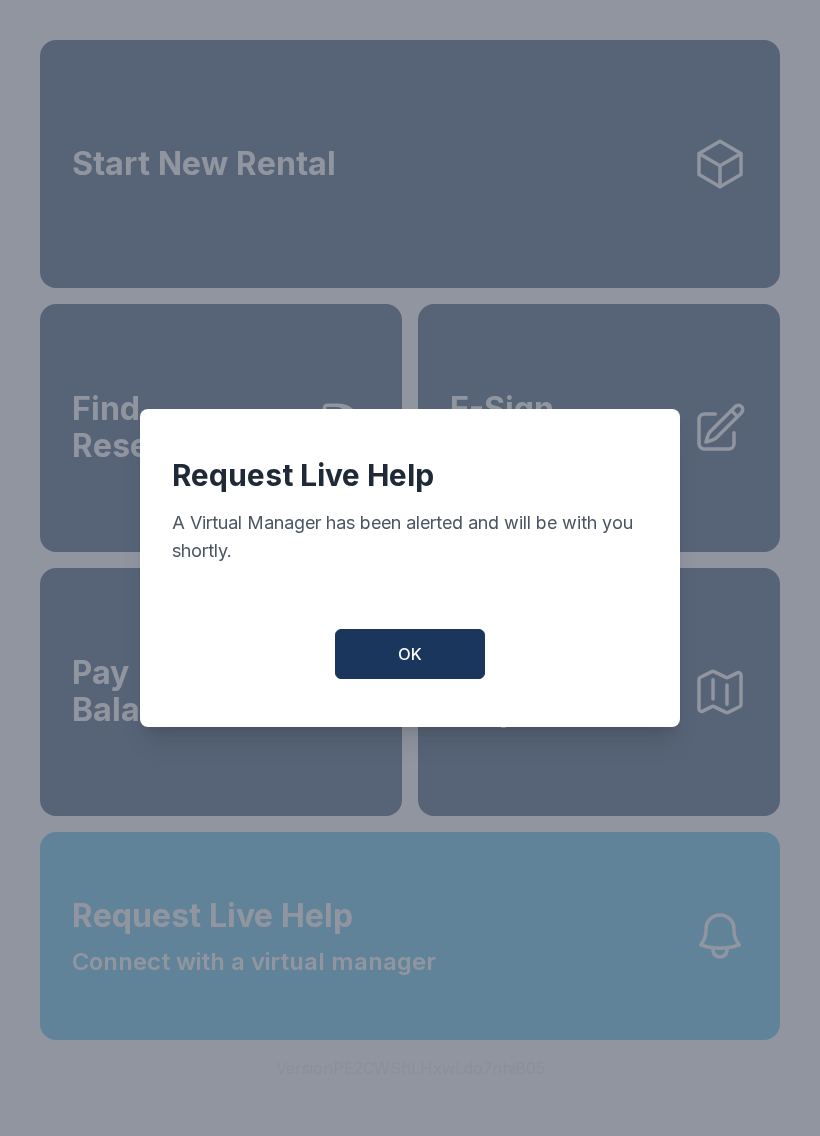 click on "OK" at bounding box center [410, 654] 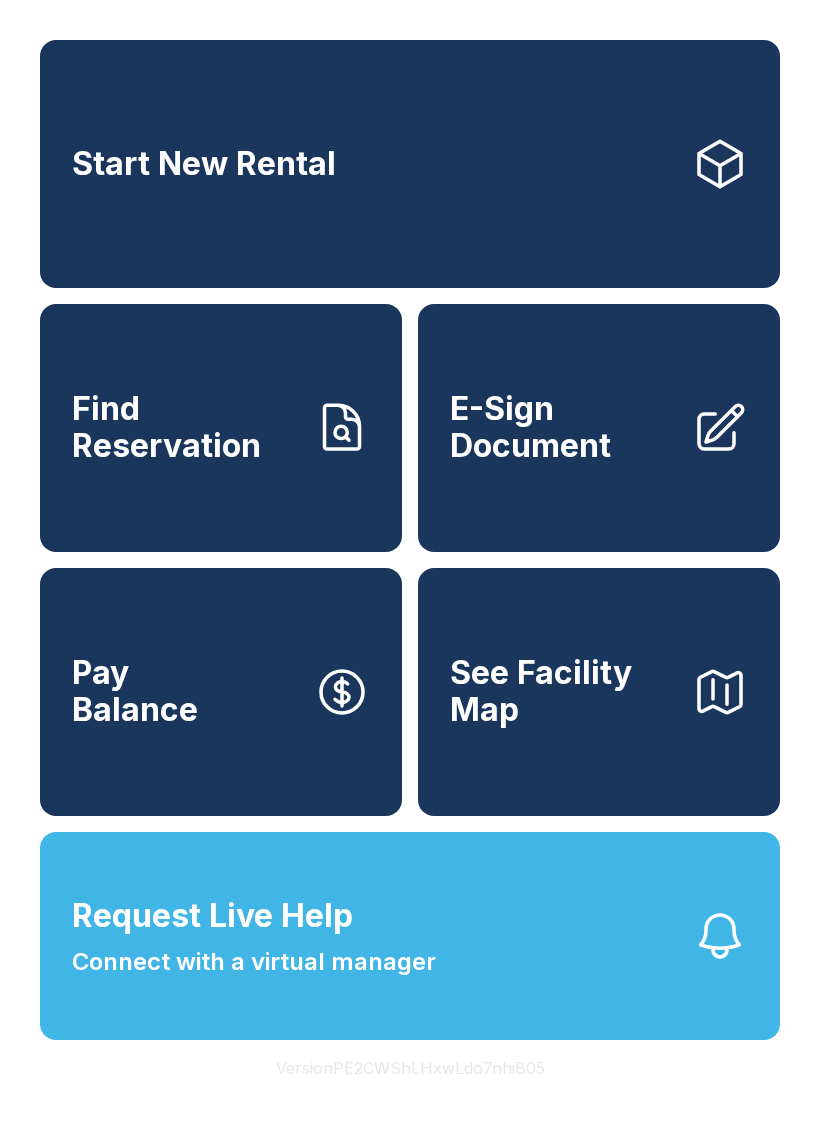 click on "Request Live Help Connect with a virtual manager" at bounding box center [410, 936] 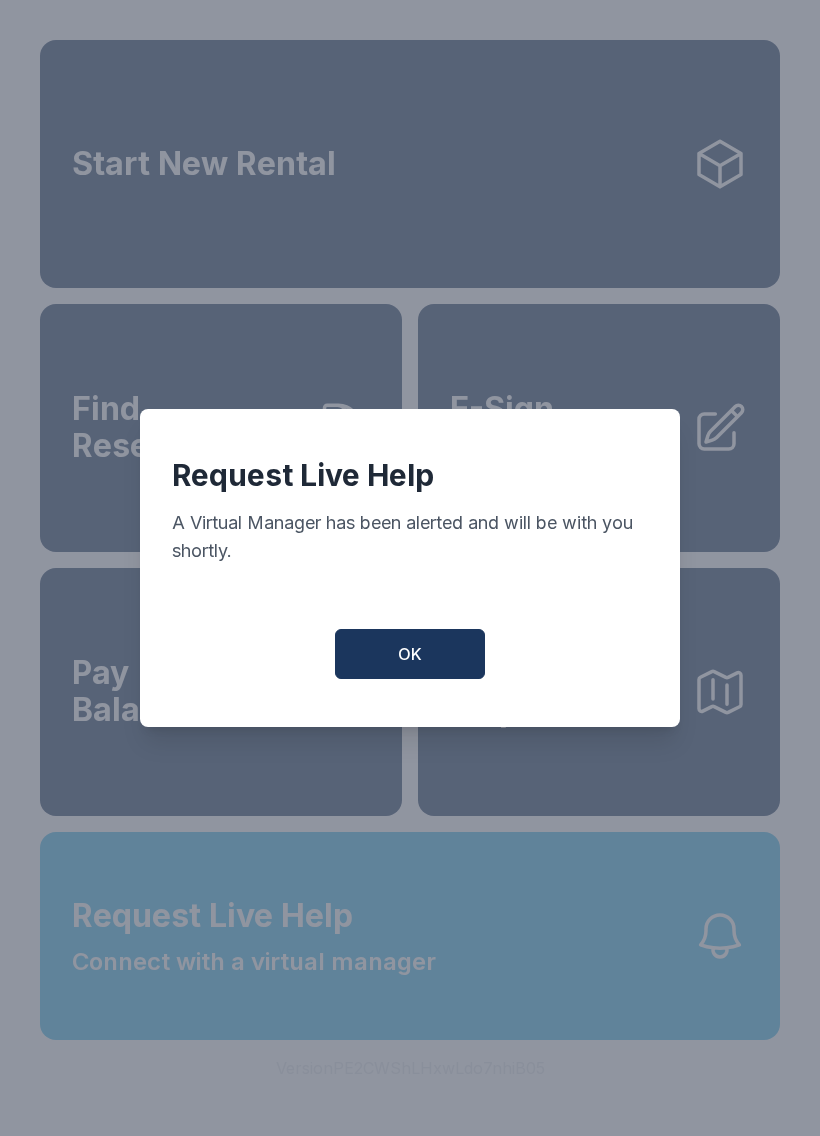 click on "OK" at bounding box center (410, 654) 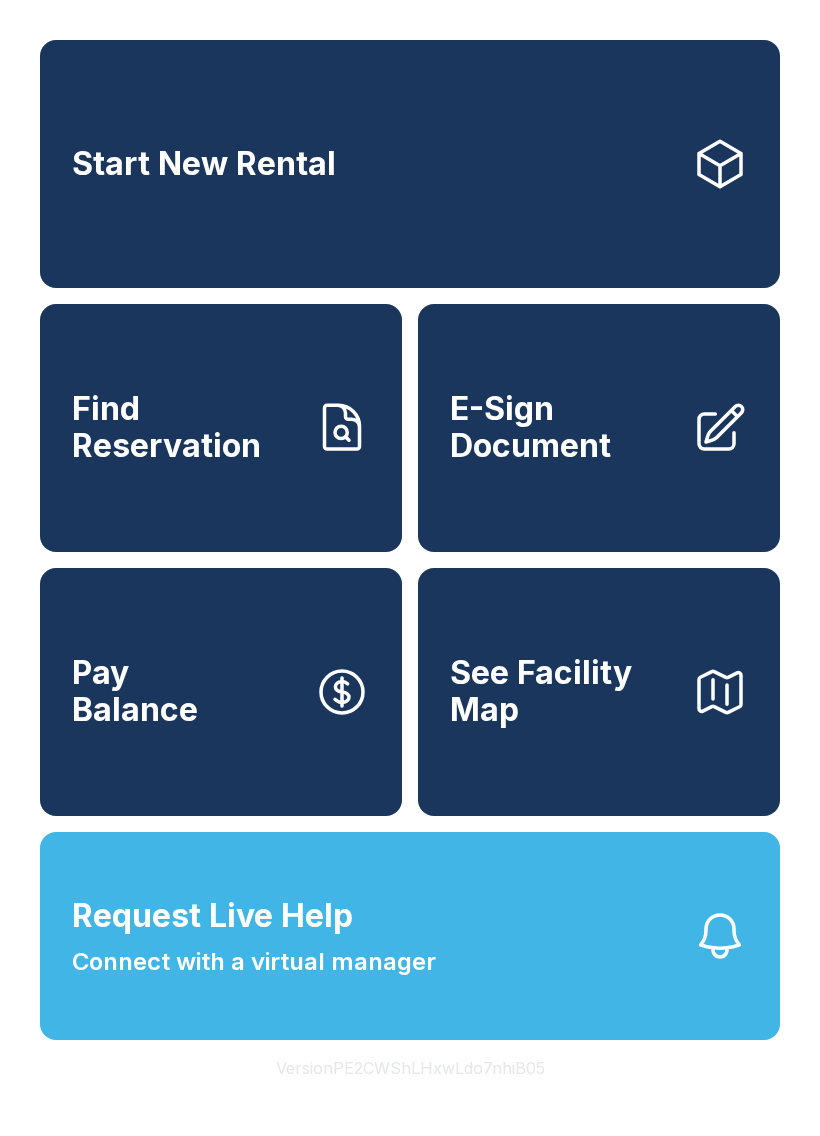 click on "Request Live Help Connect with a virtual manager" at bounding box center (410, 936) 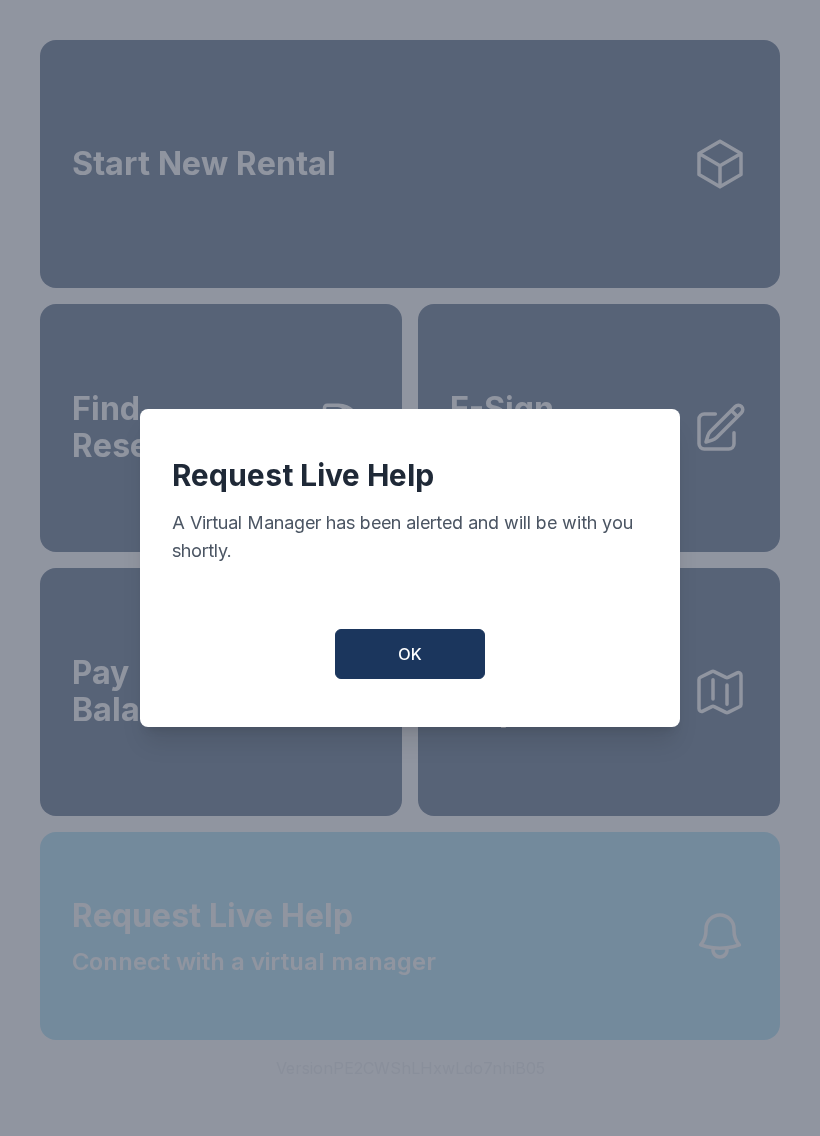 click on "OK" at bounding box center [410, 654] 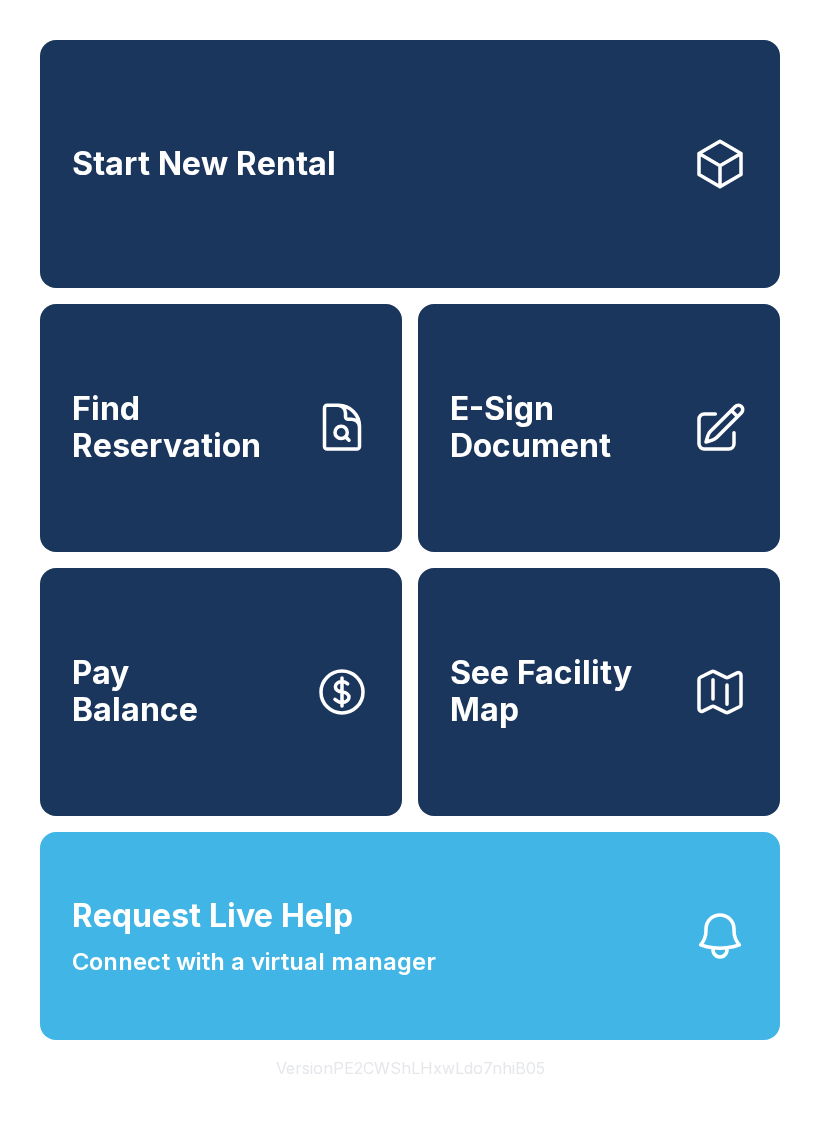 click on "Pay  Balance" at bounding box center [221, 692] 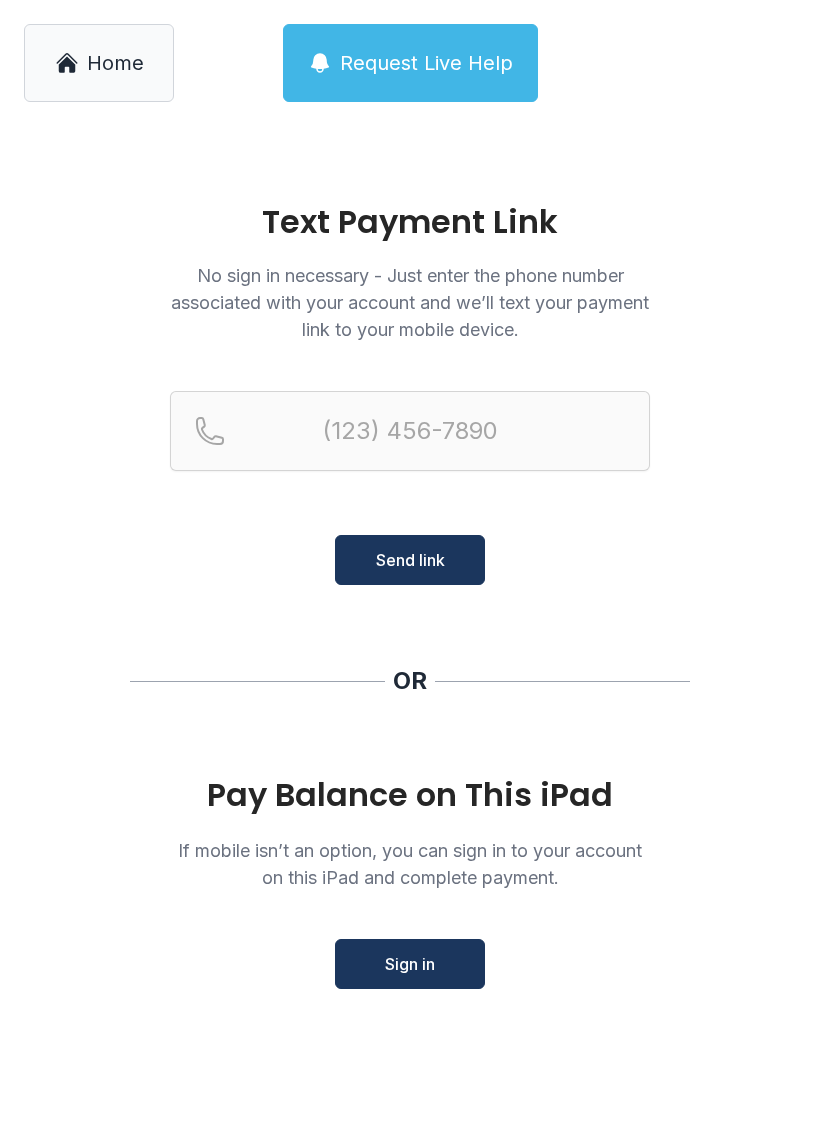 click on "Request Live Help" at bounding box center (426, 63) 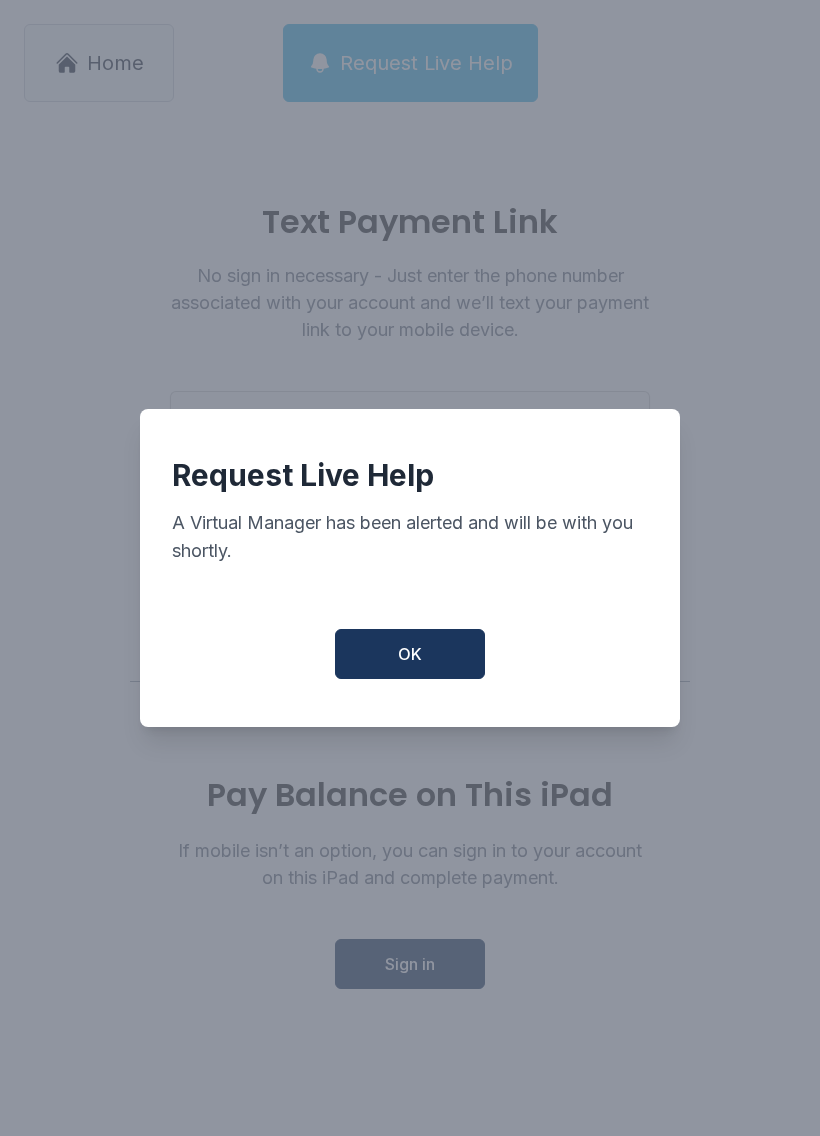 click on "OK" at bounding box center (410, 654) 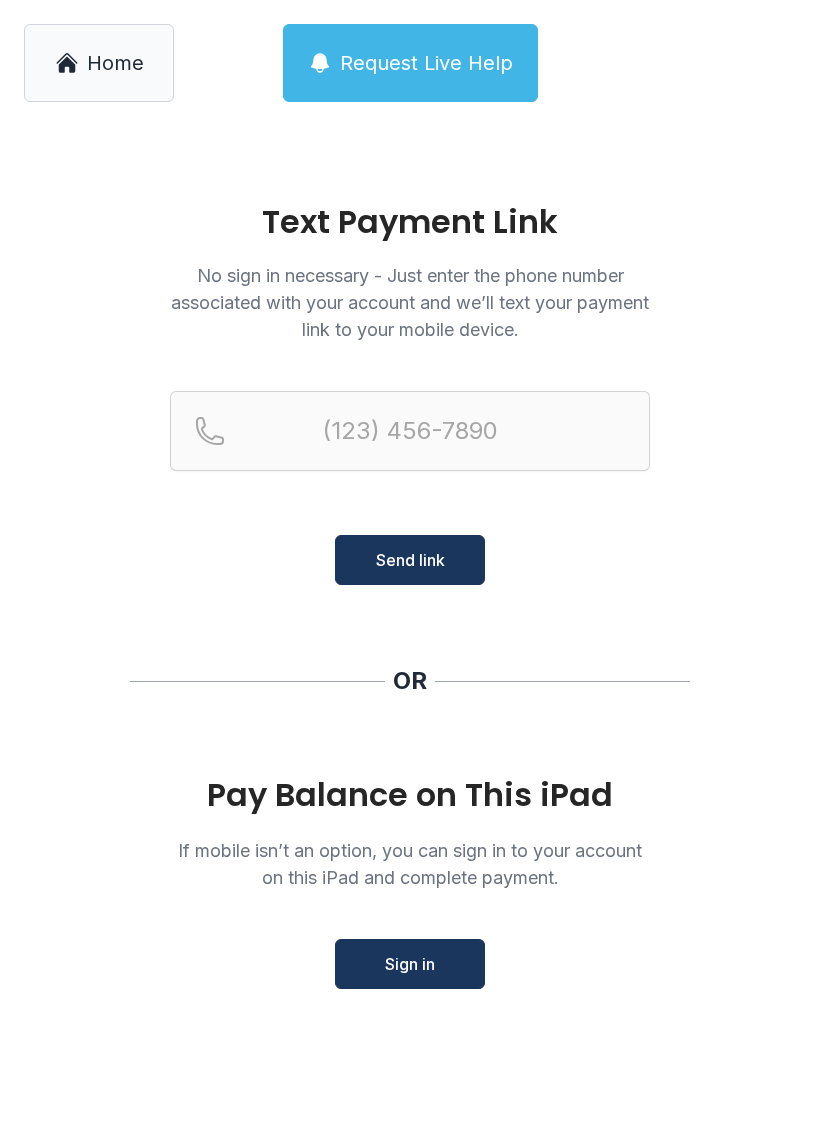 click on "Home" at bounding box center (99, 63) 